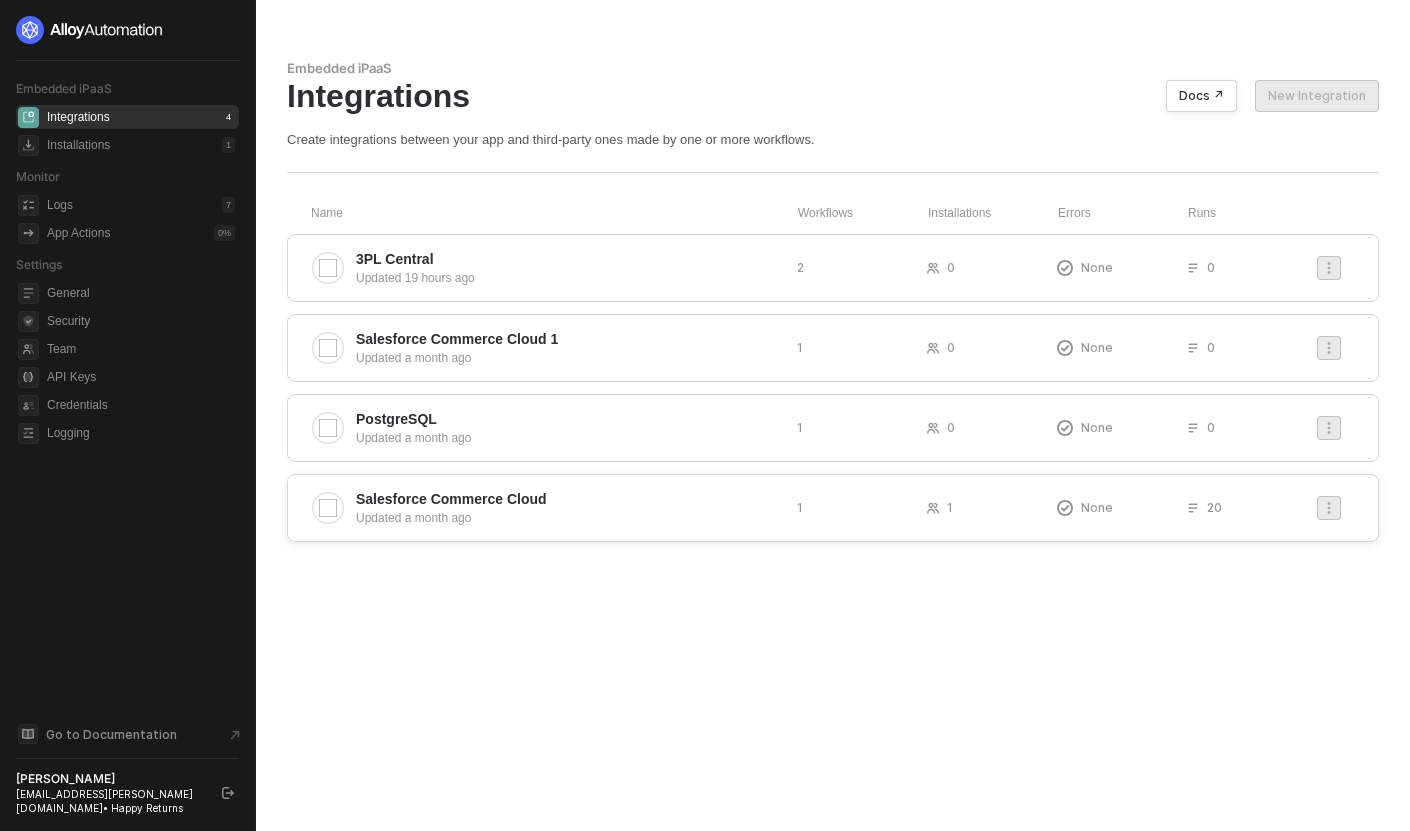 scroll, scrollTop: 0, scrollLeft: 0, axis: both 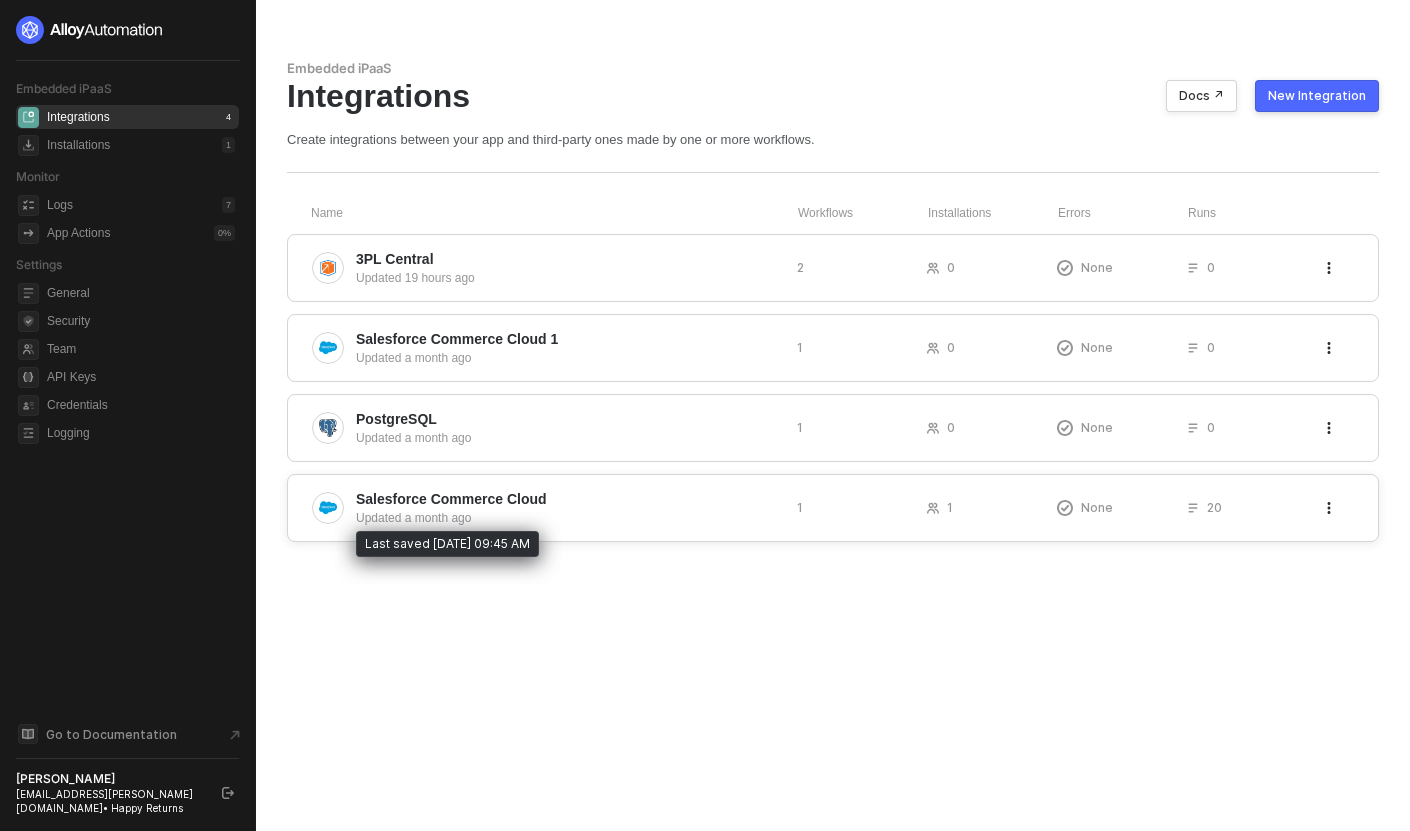 click on "Updated a month ago" at bounding box center (568, 518) 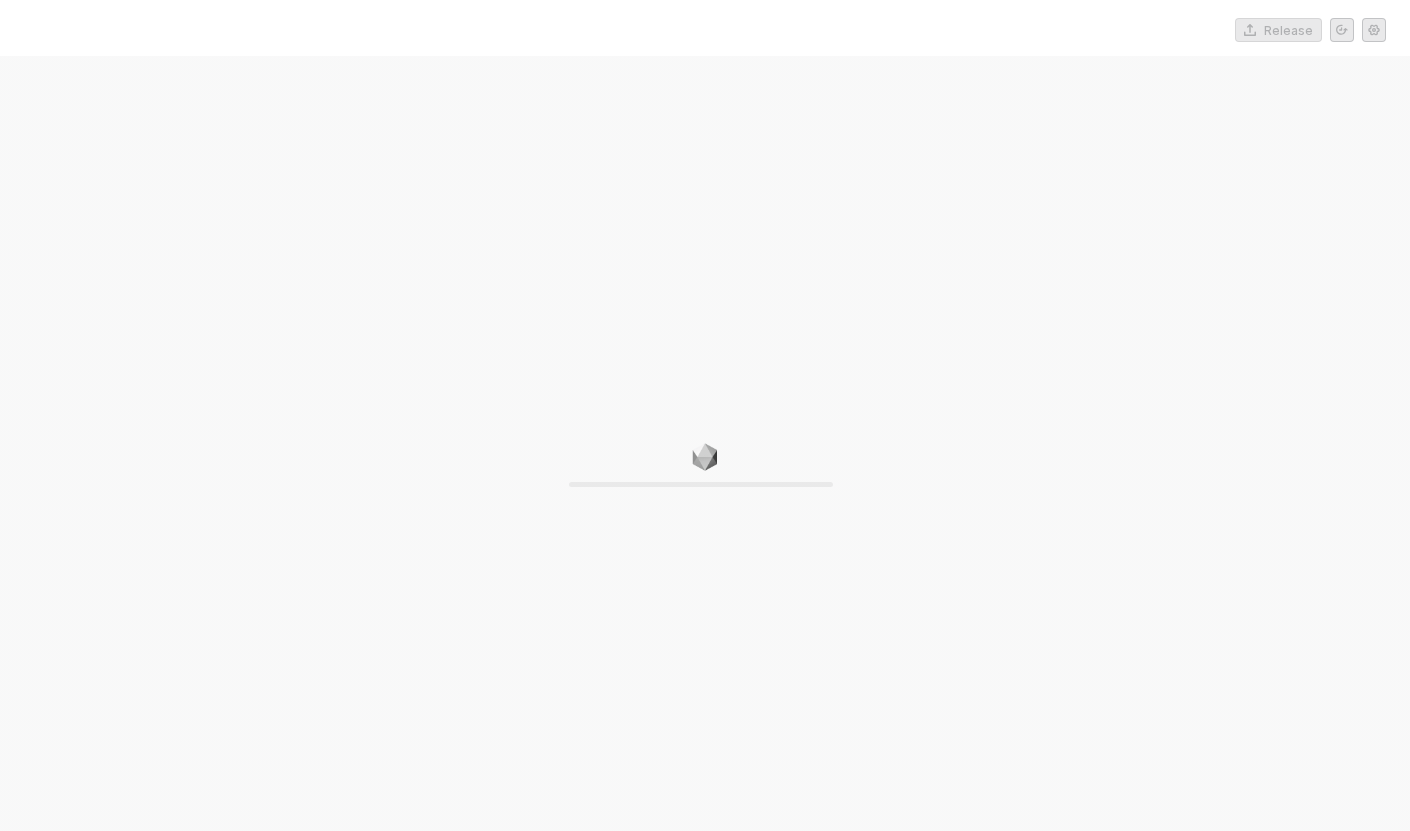 scroll, scrollTop: 0, scrollLeft: 0, axis: both 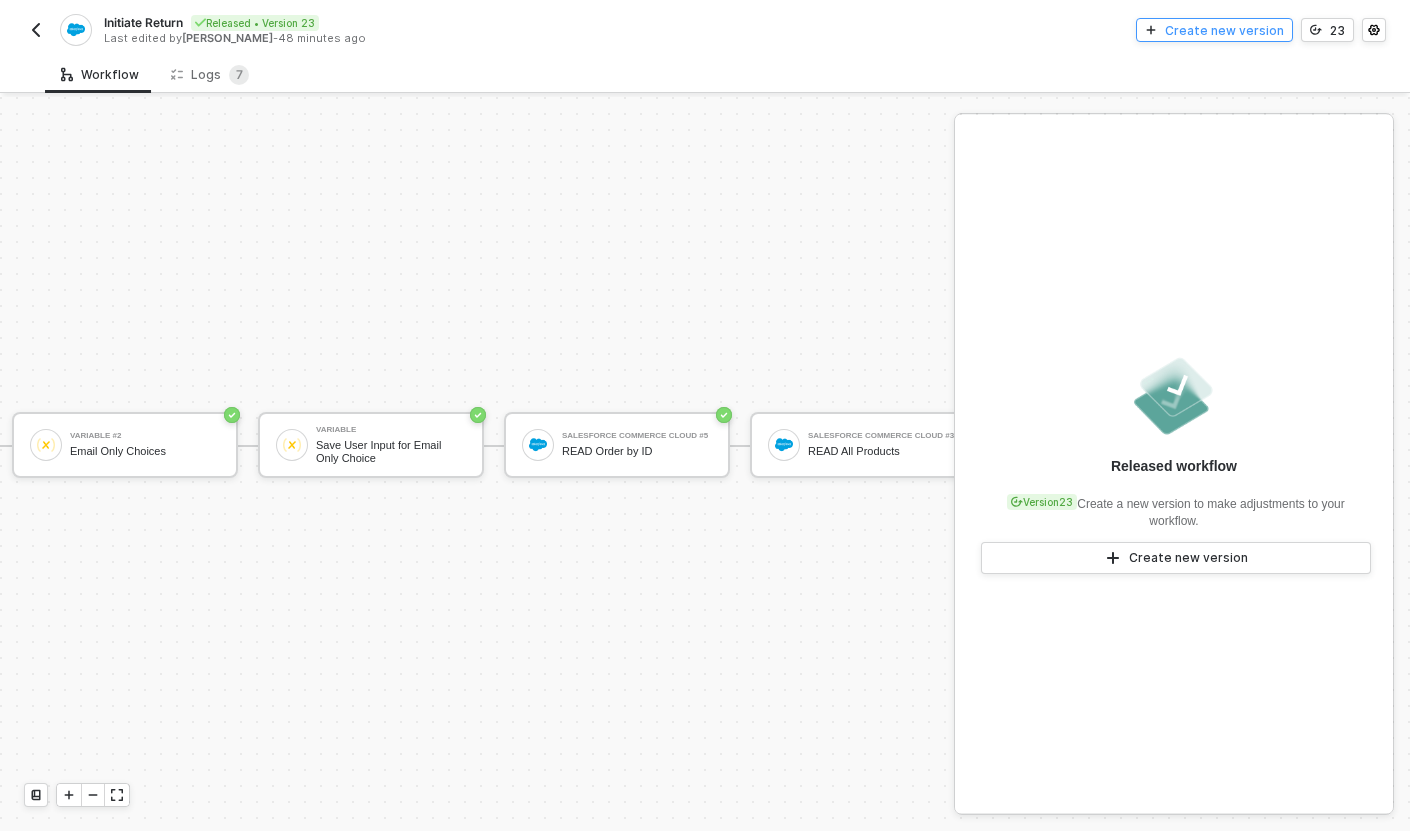 click on "Create new version" at bounding box center (1224, 30) 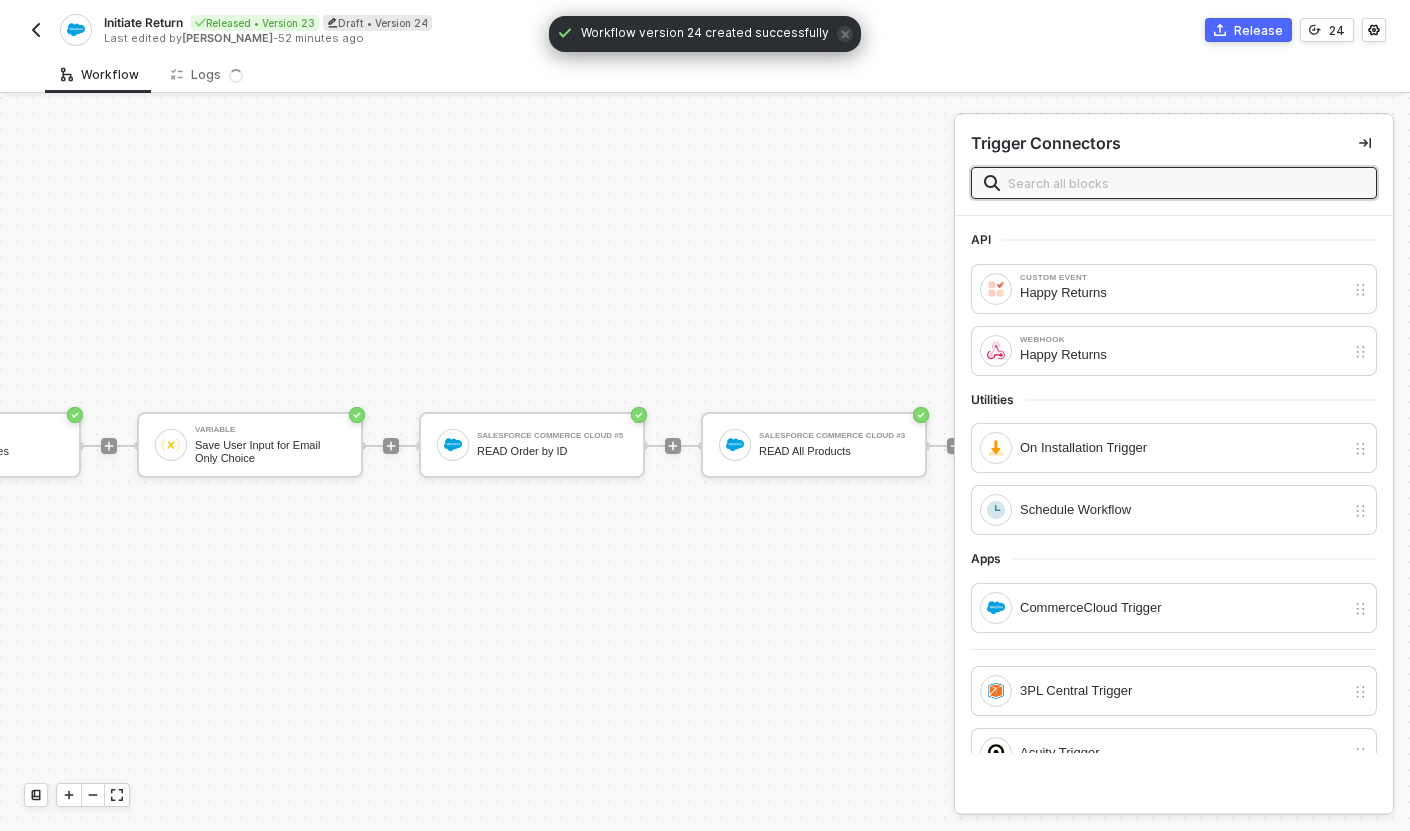 scroll, scrollTop: 52, scrollLeft: 527, axis: both 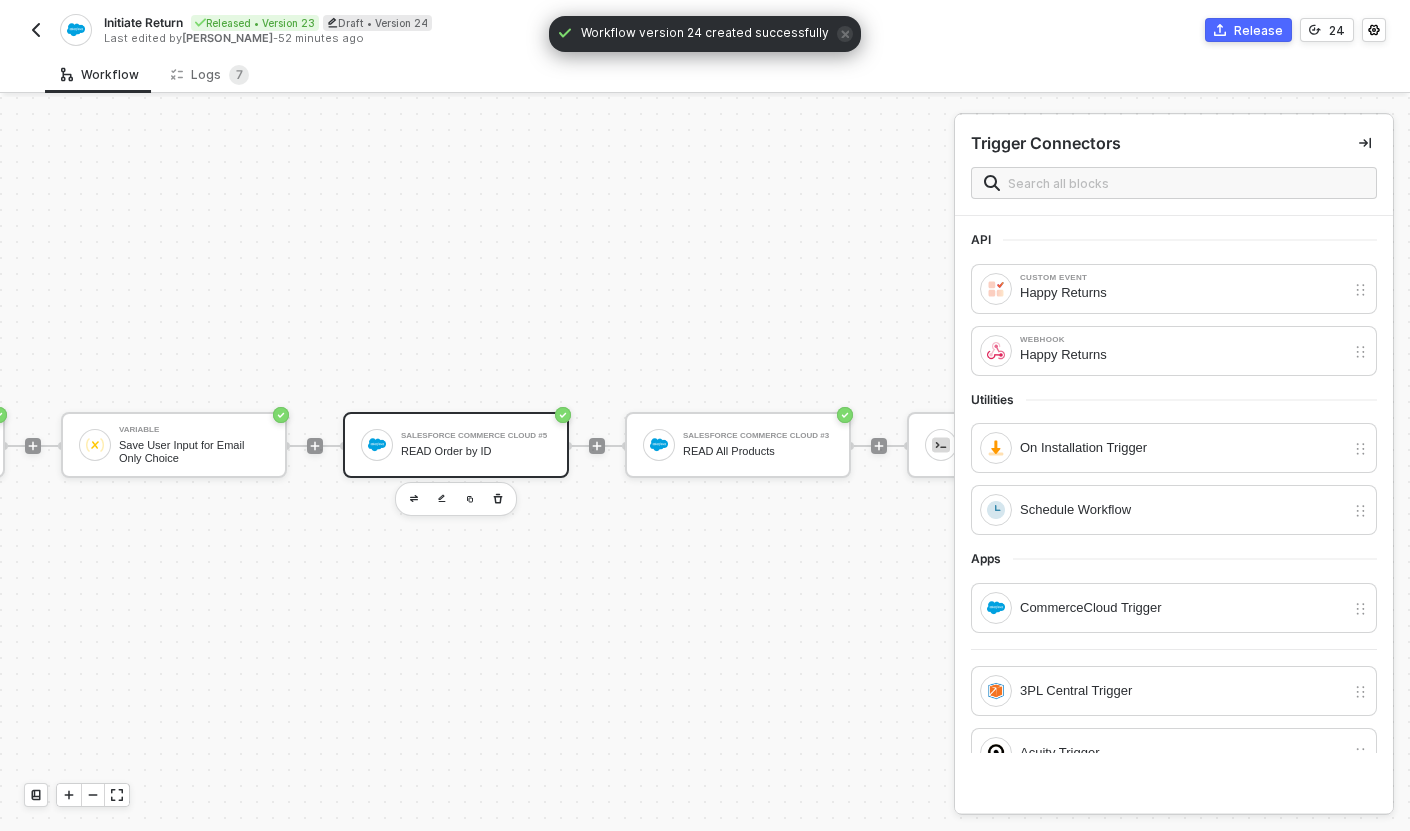 click on "Salesforce Commerce Cloud #5 READ Order by ID" at bounding box center [476, 445] 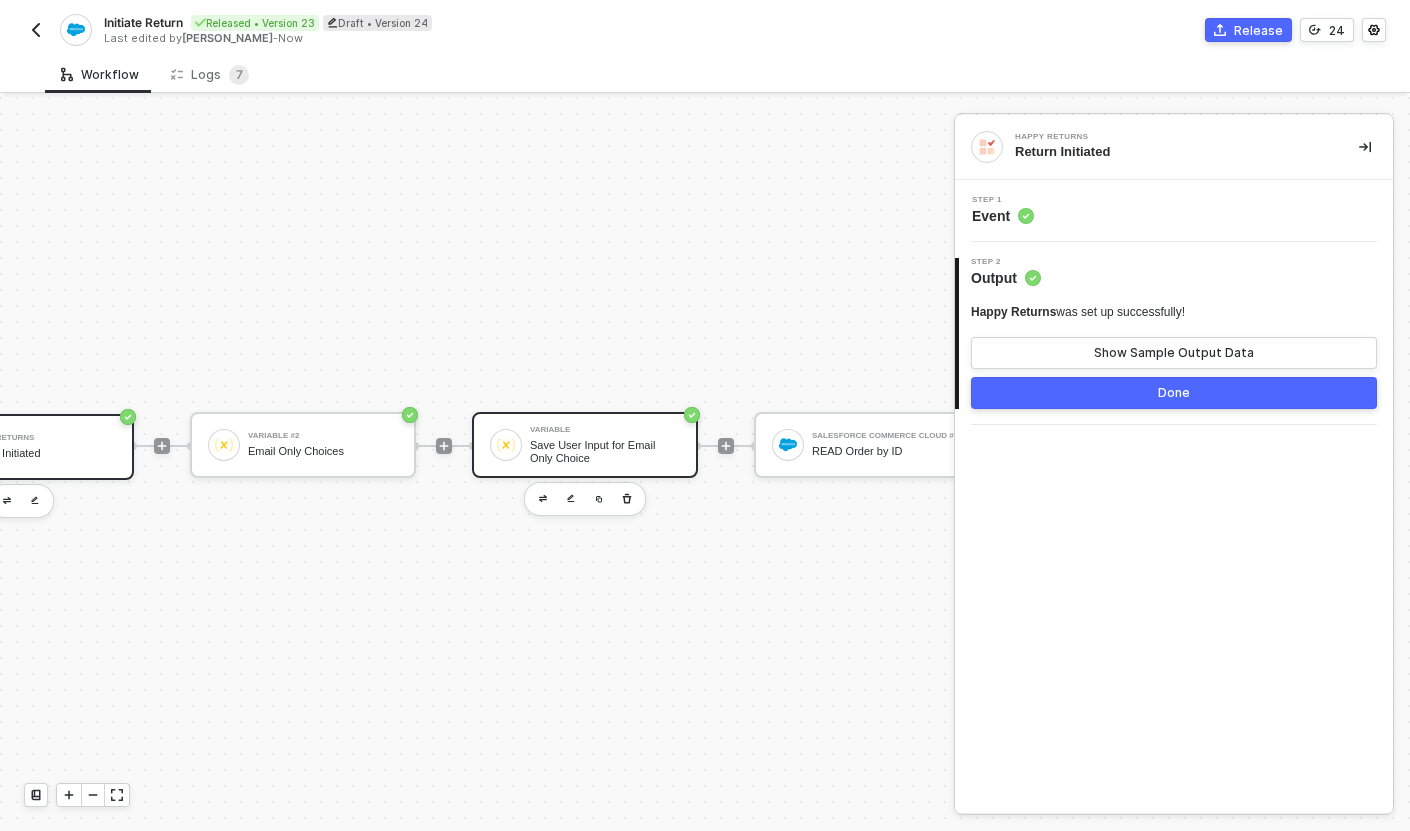 scroll, scrollTop: 52, scrollLeft: 367, axis: both 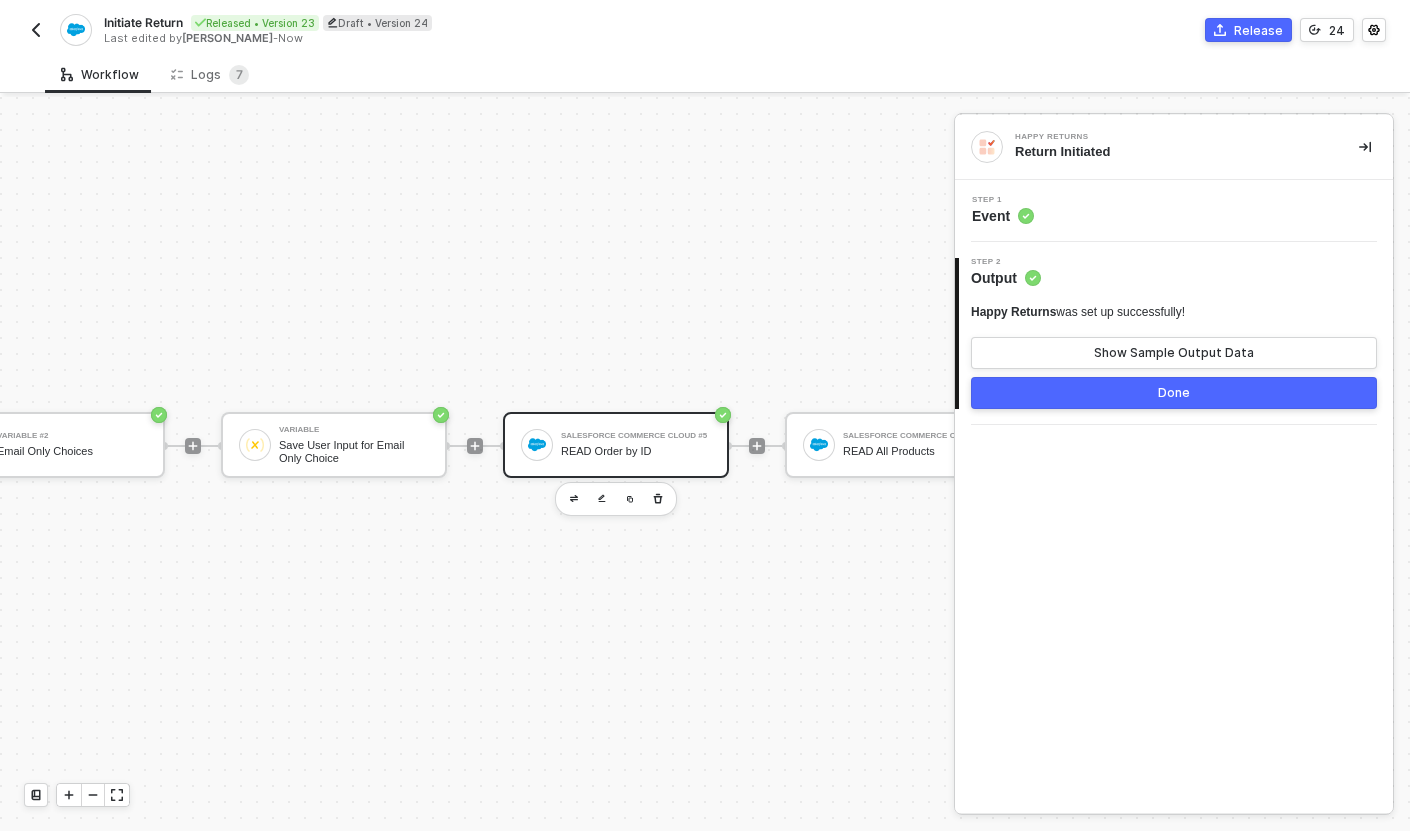 click on "READ Order by ID" at bounding box center (636, 451) 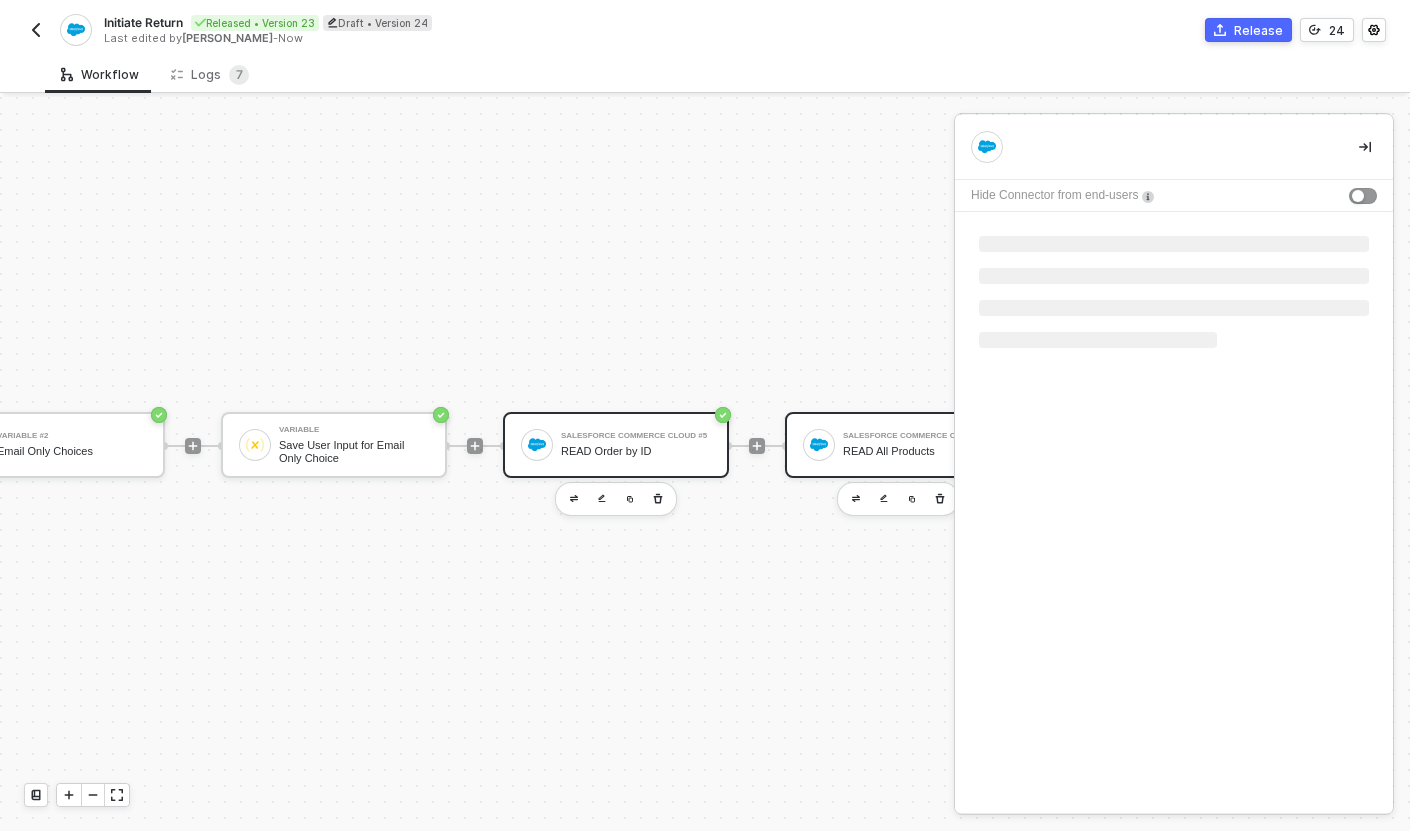 click on "Salesforce Commerce Cloud #3 READ All Products" at bounding box center (918, 445) 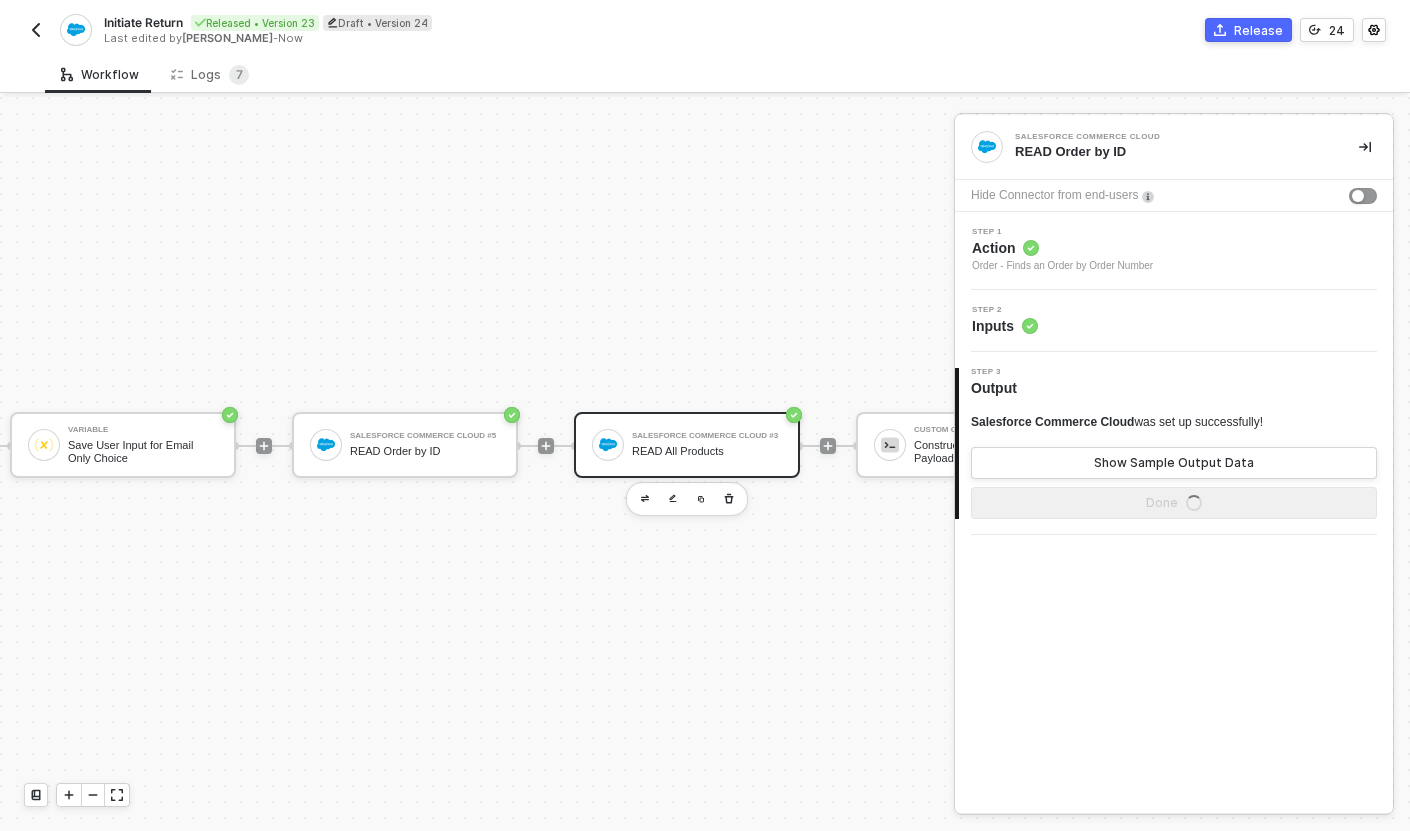 scroll, scrollTop: 52, scrollLeft: 579, axis: both 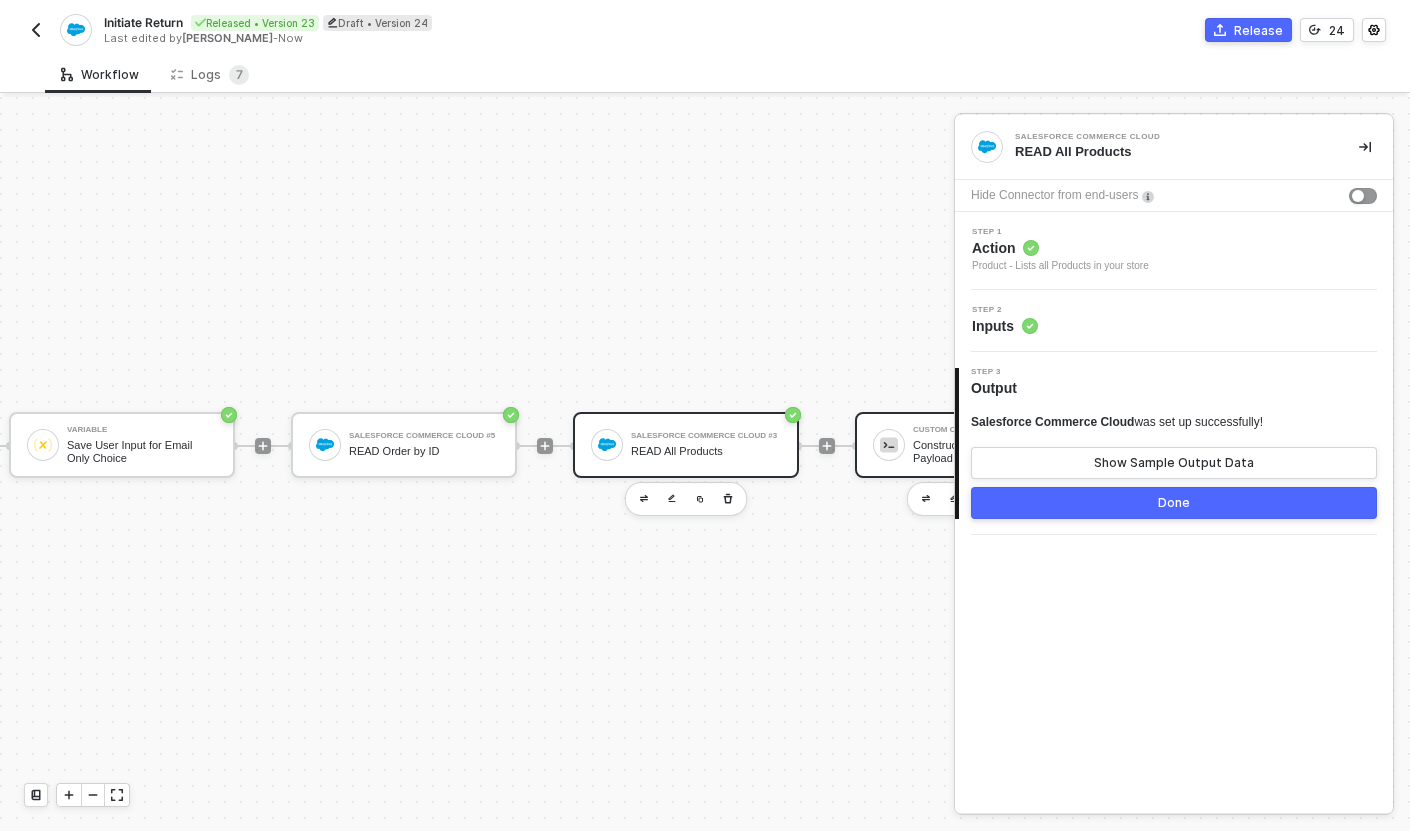 click at bounding box center [889, 445] 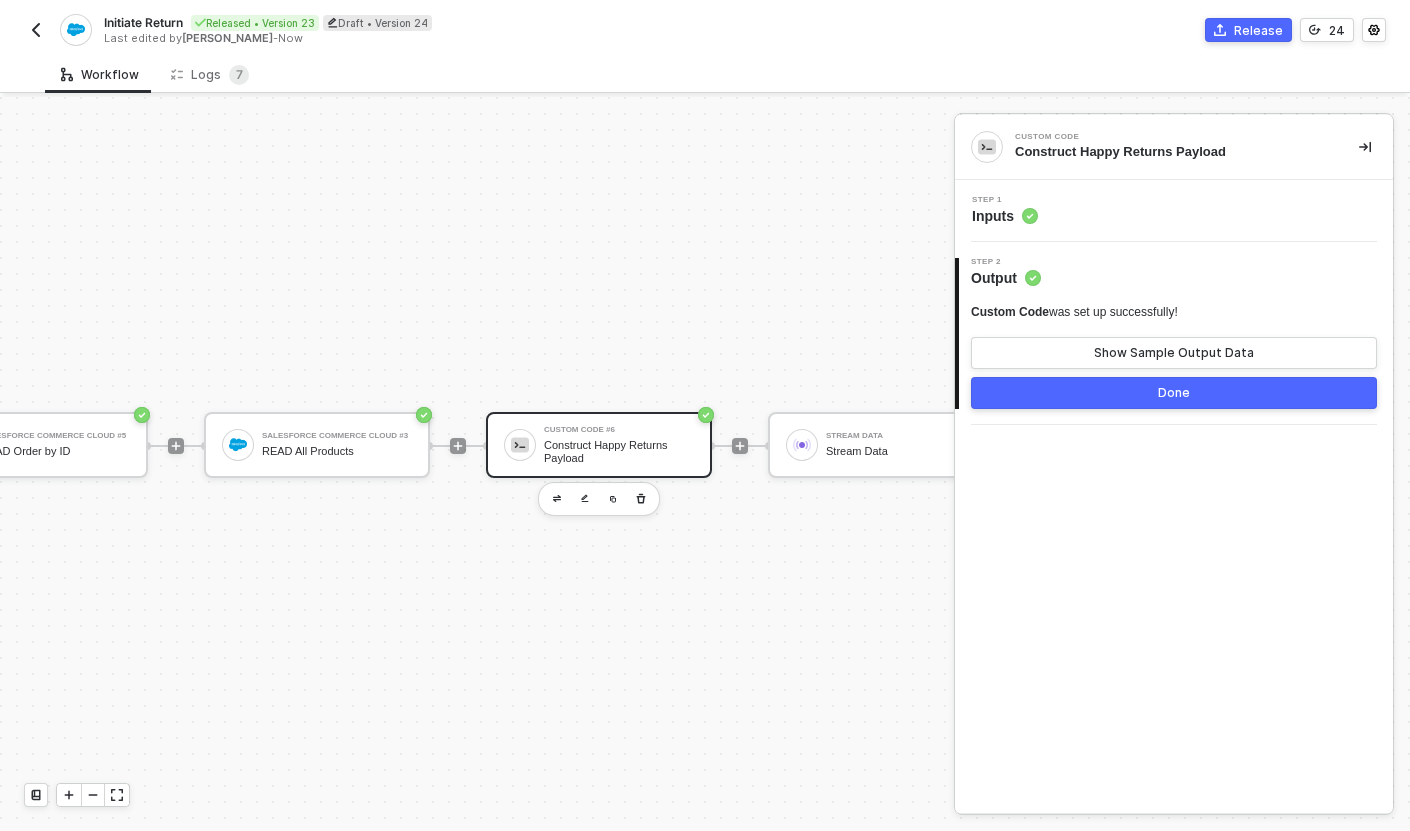 scroll, scrollTop: 52, scrollLeft: 1036, axis: both 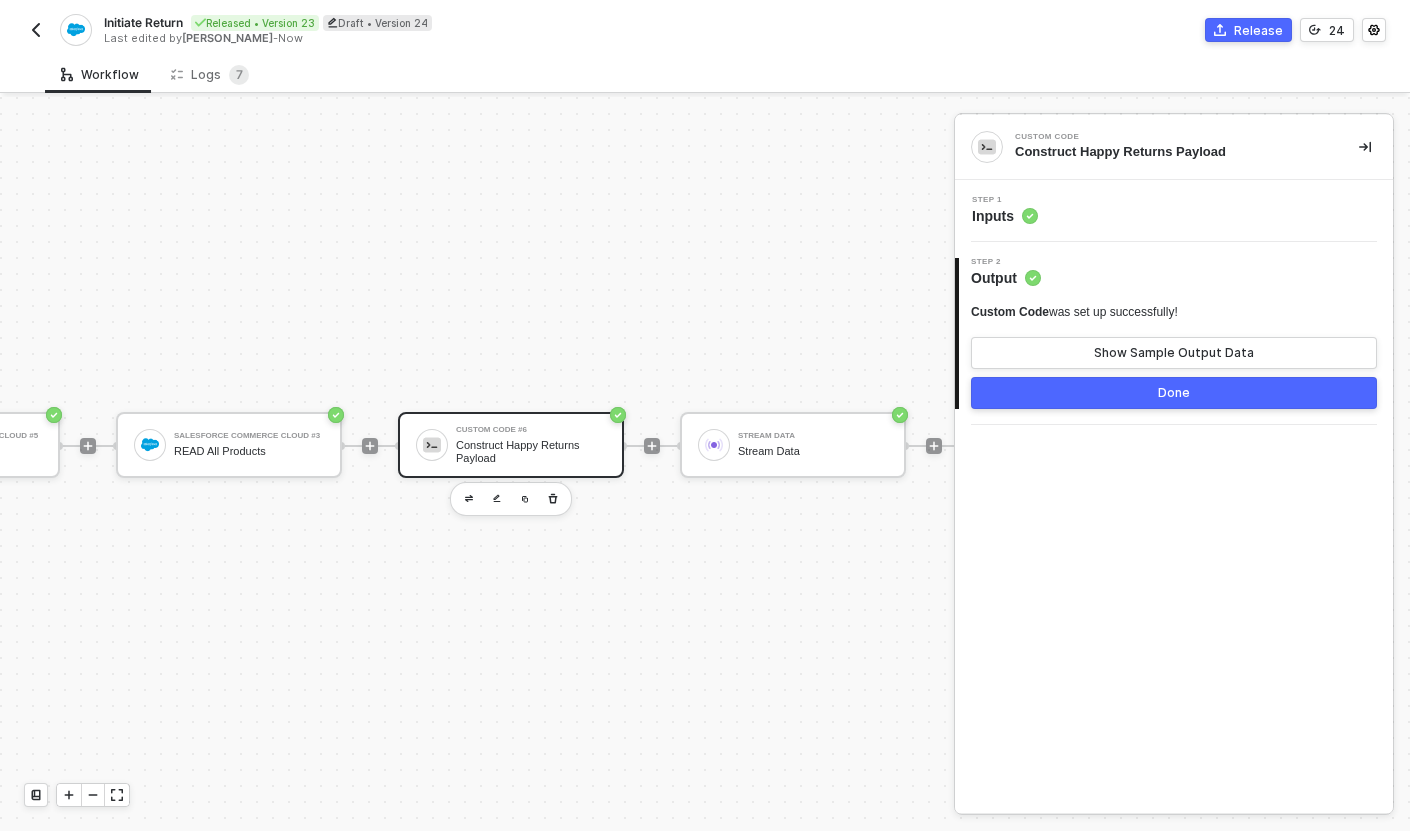 click on "Construct Happy Returns Payload" at bounding box center [531, 451] 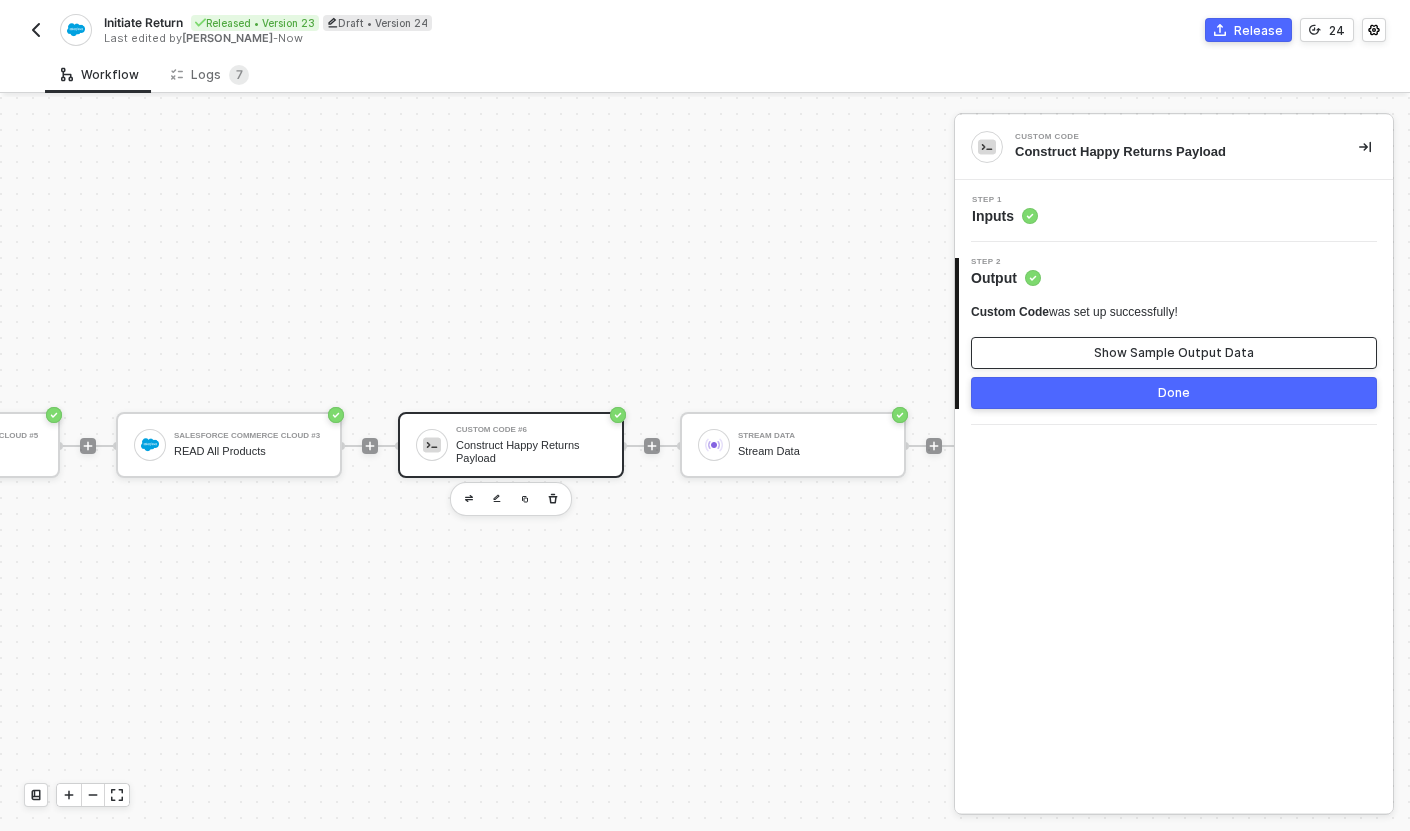 click on "Show Sample Output Data" at bounding box center [1174, 353] 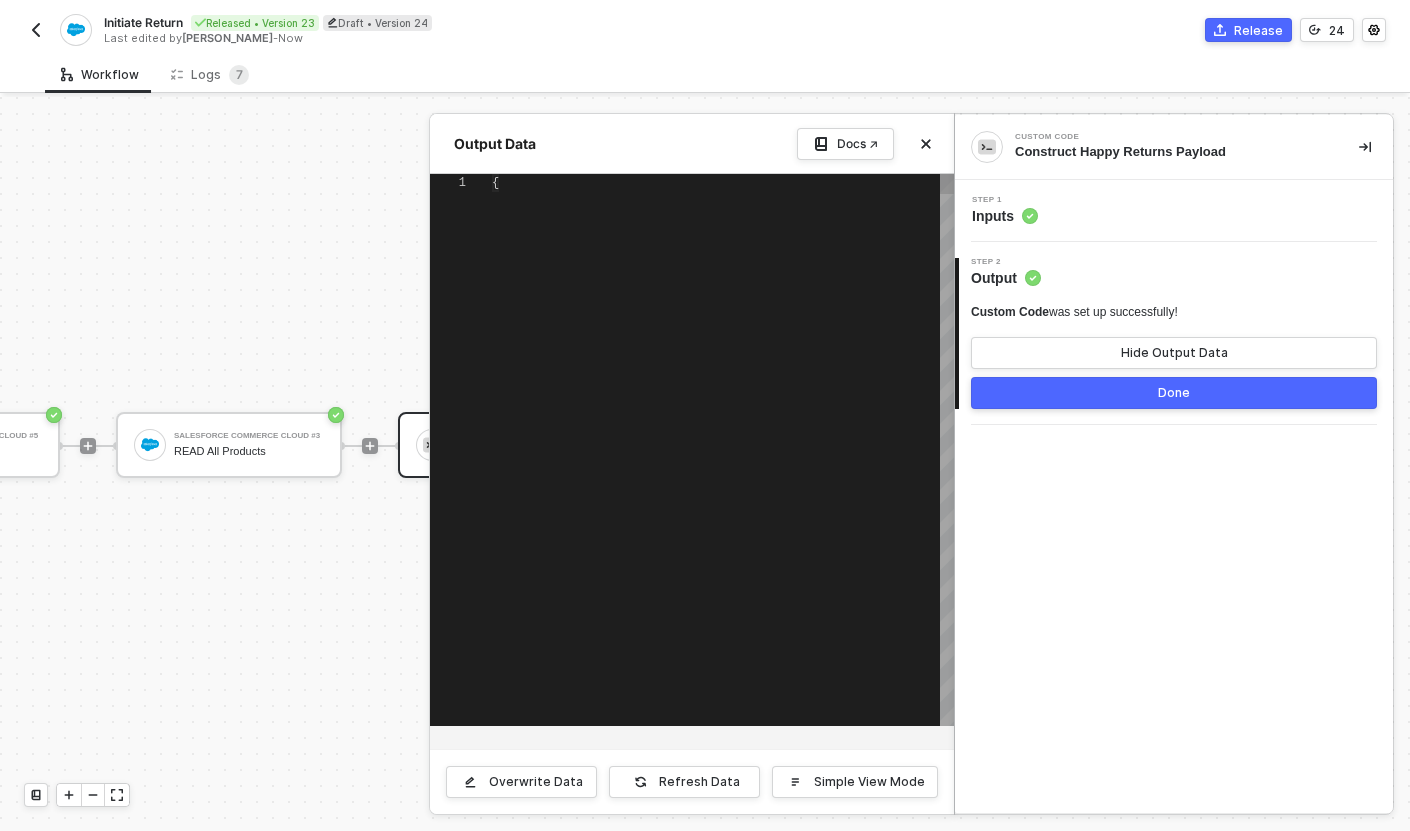 scroll, scrollTop: 144, scrollLeft: 0, axis: vertical 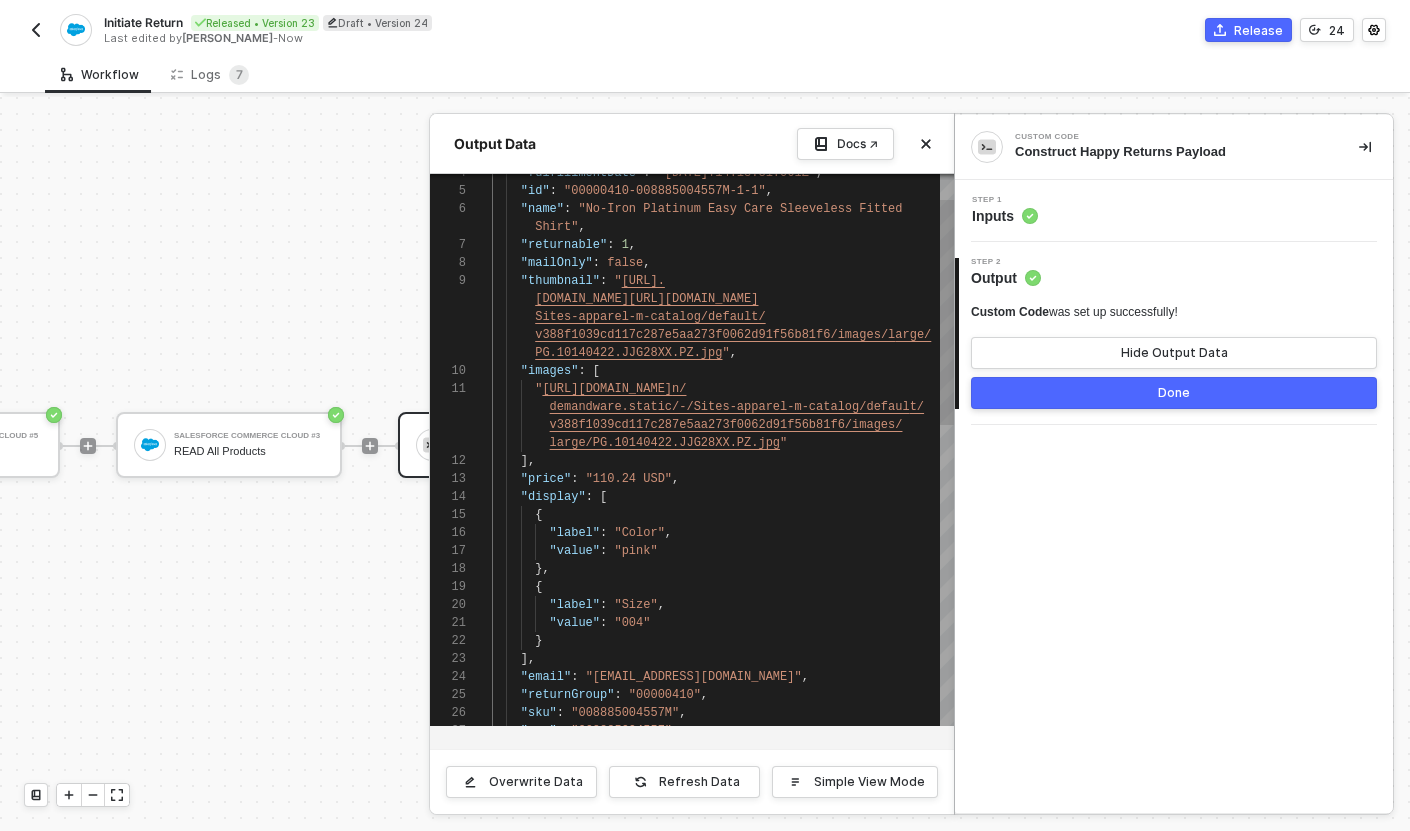 click on ""images"" at bounding box center (550, 371) 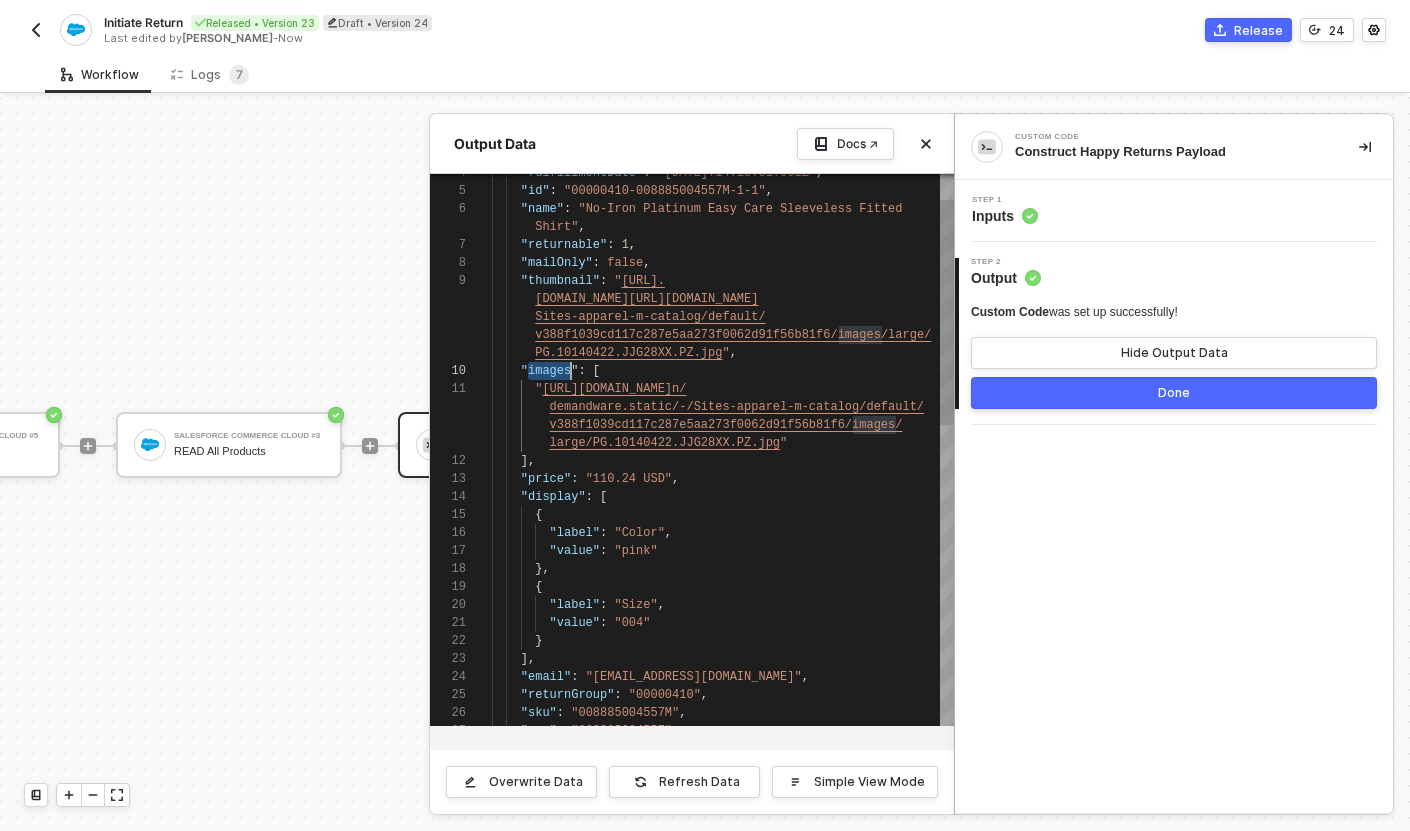 scroll, scrollTop: 18, scrollLeft: 79, axis: both 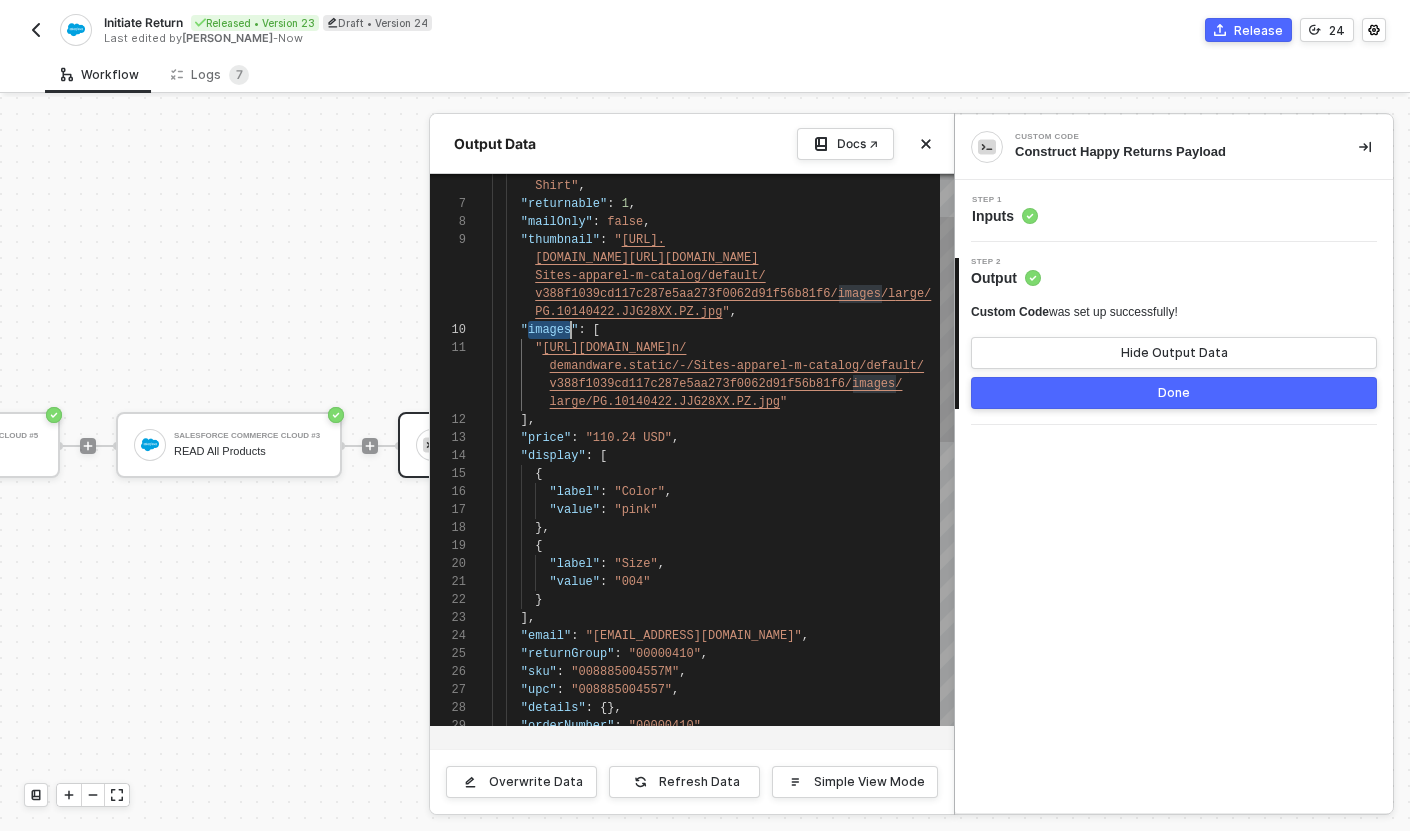 type on ""price": "110.24 USD",
"display": [
{
"label": "Color",
"value": "pink"
},
{
"label": "Size",
"value": "004"
}" 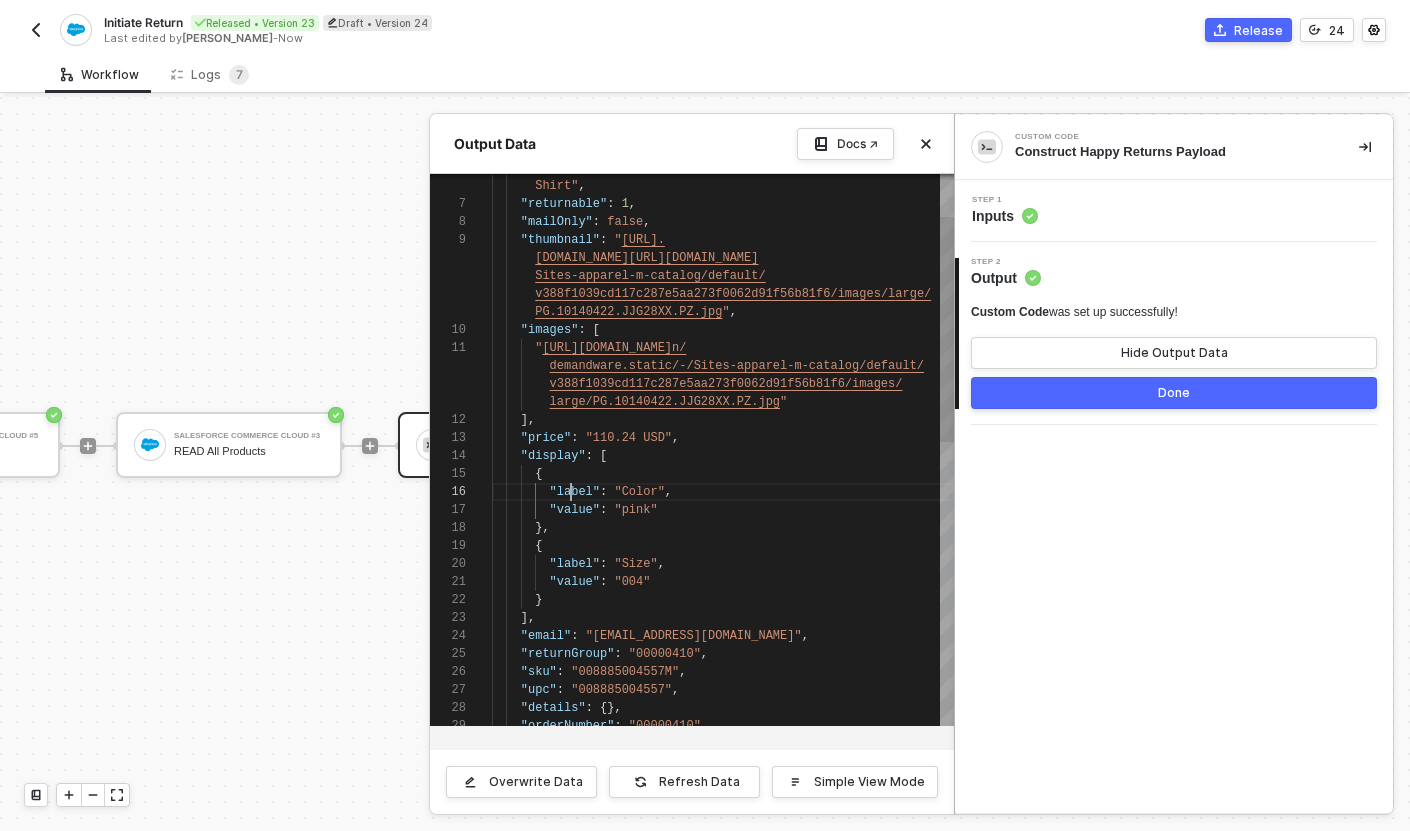 click on ""label"" at bounding box center (575, 492) 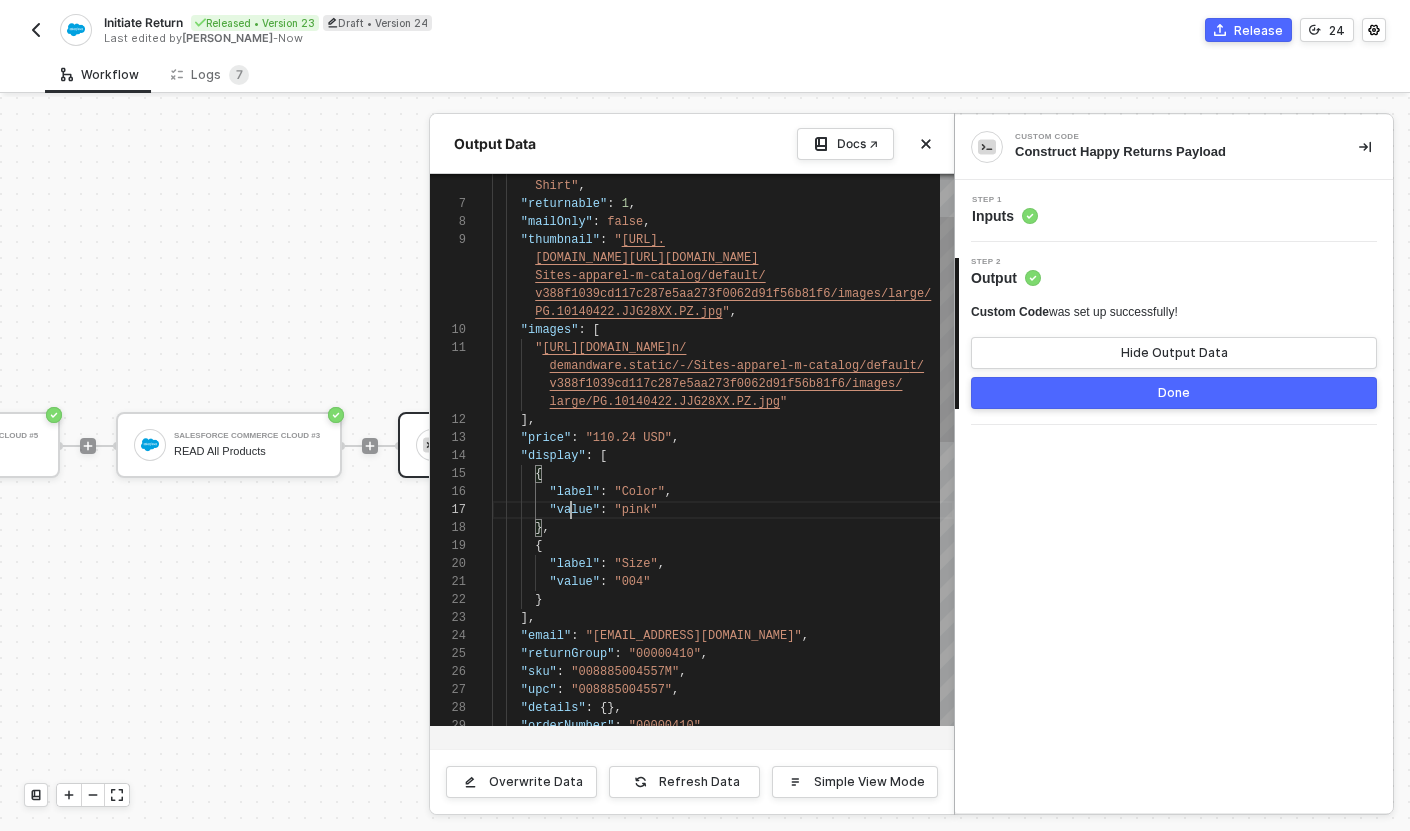 click on ""value"" at bounding box center [575, 510] 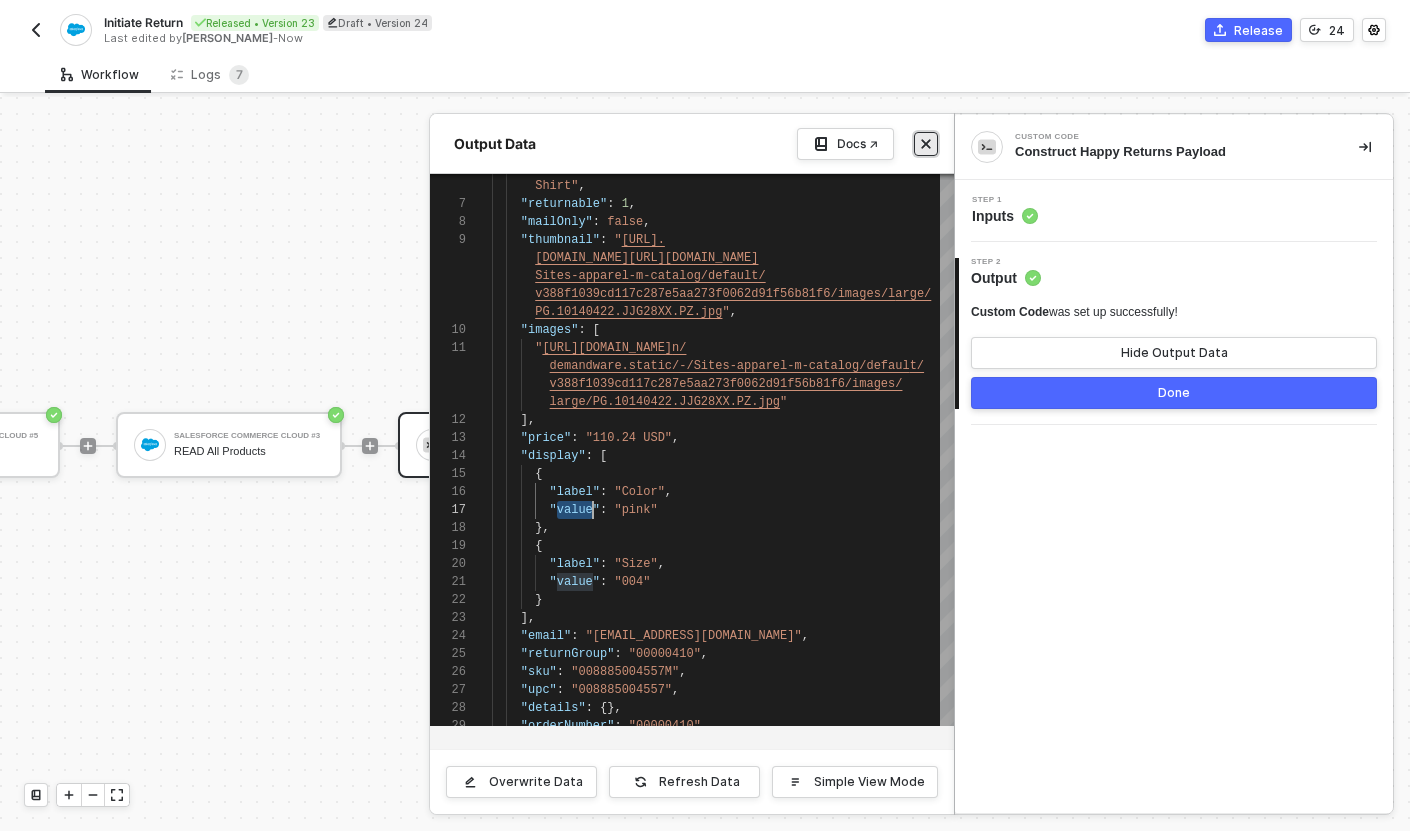 click at bounding box center (926, 144) 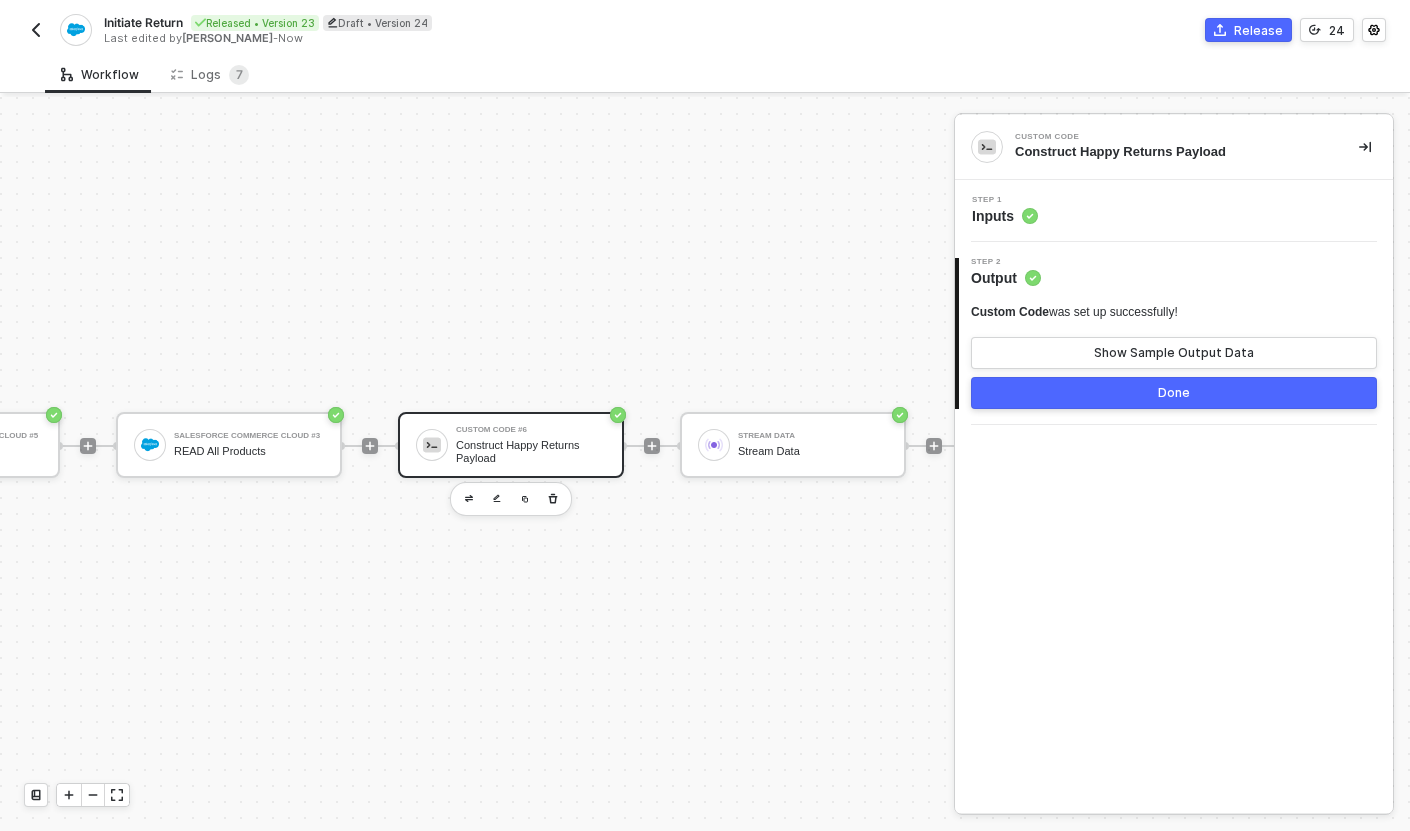 click at bounding box center (36, 30) 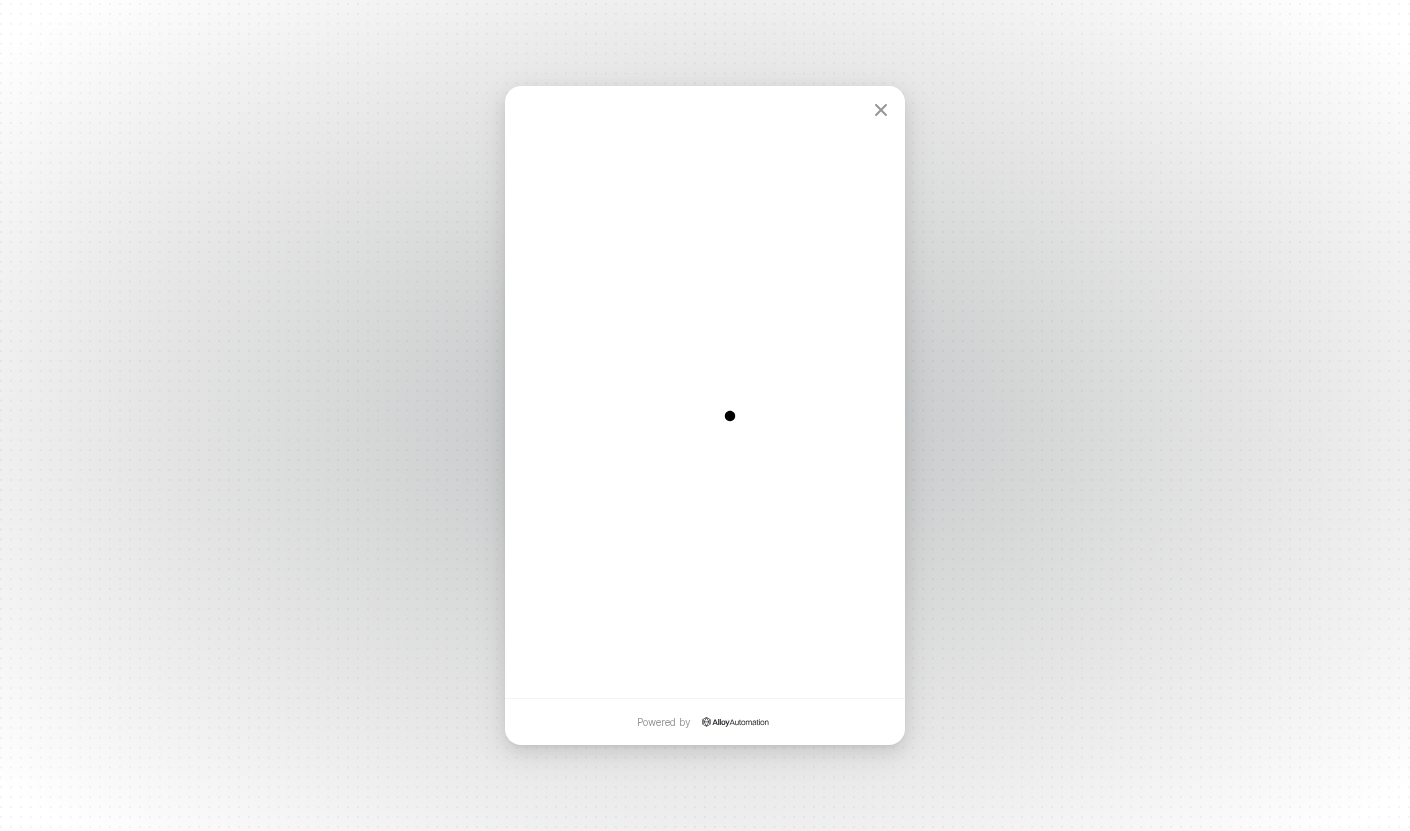 scroll, scrollTop: 0, scrollLeft: 0, axis: both 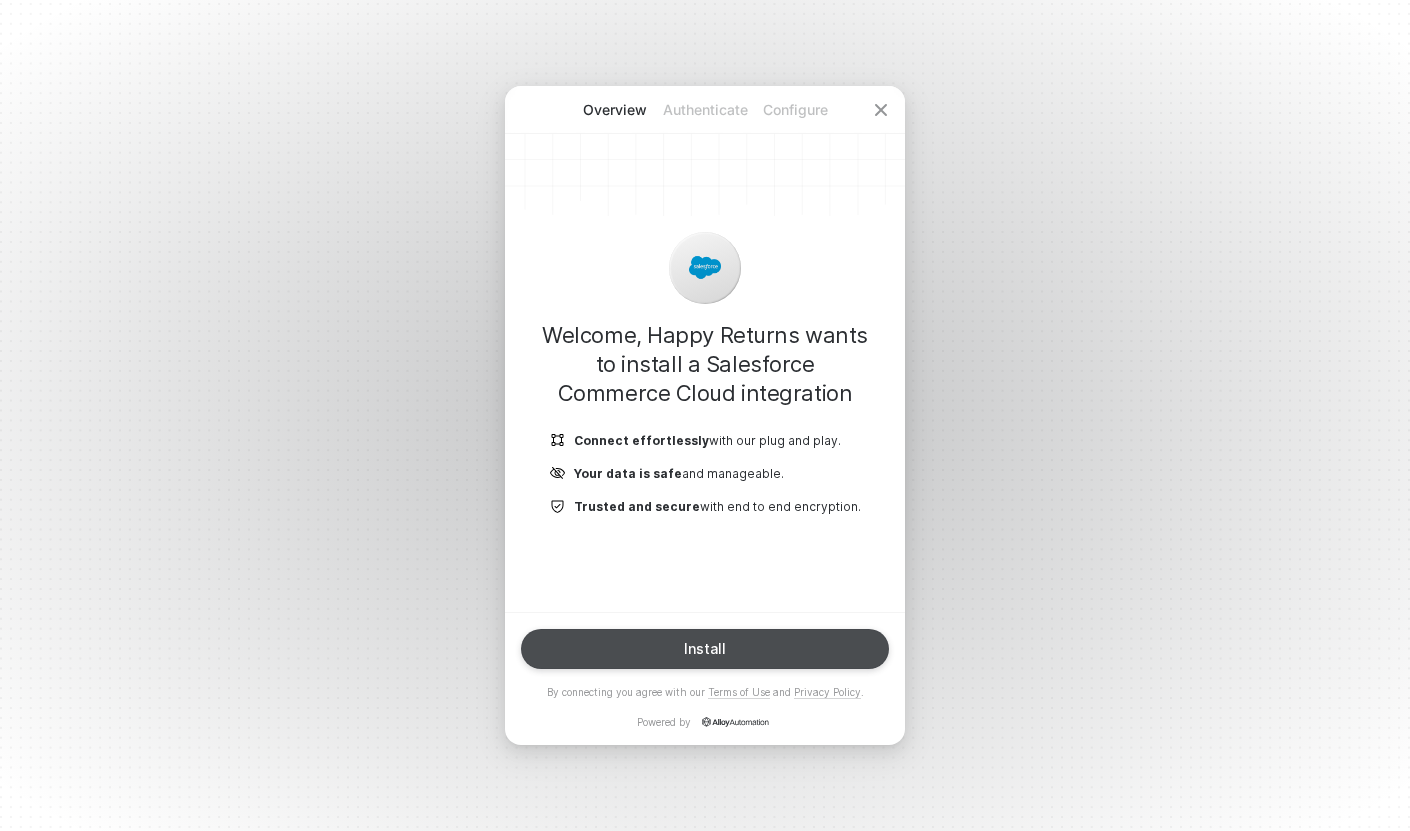 click on "Install" at bounding box center [705, 649] 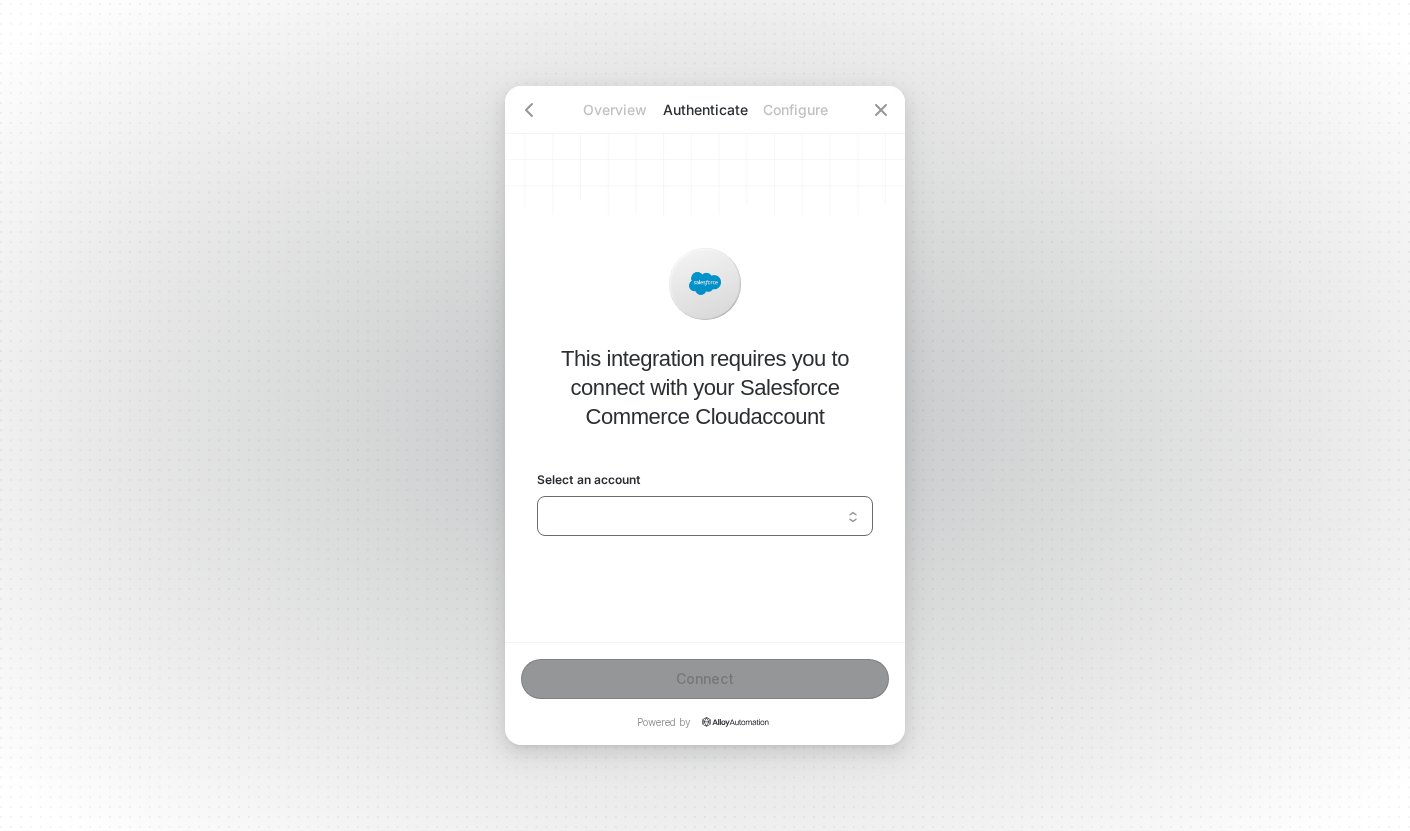 click on "Select an account" at bounding box center [705, 516] 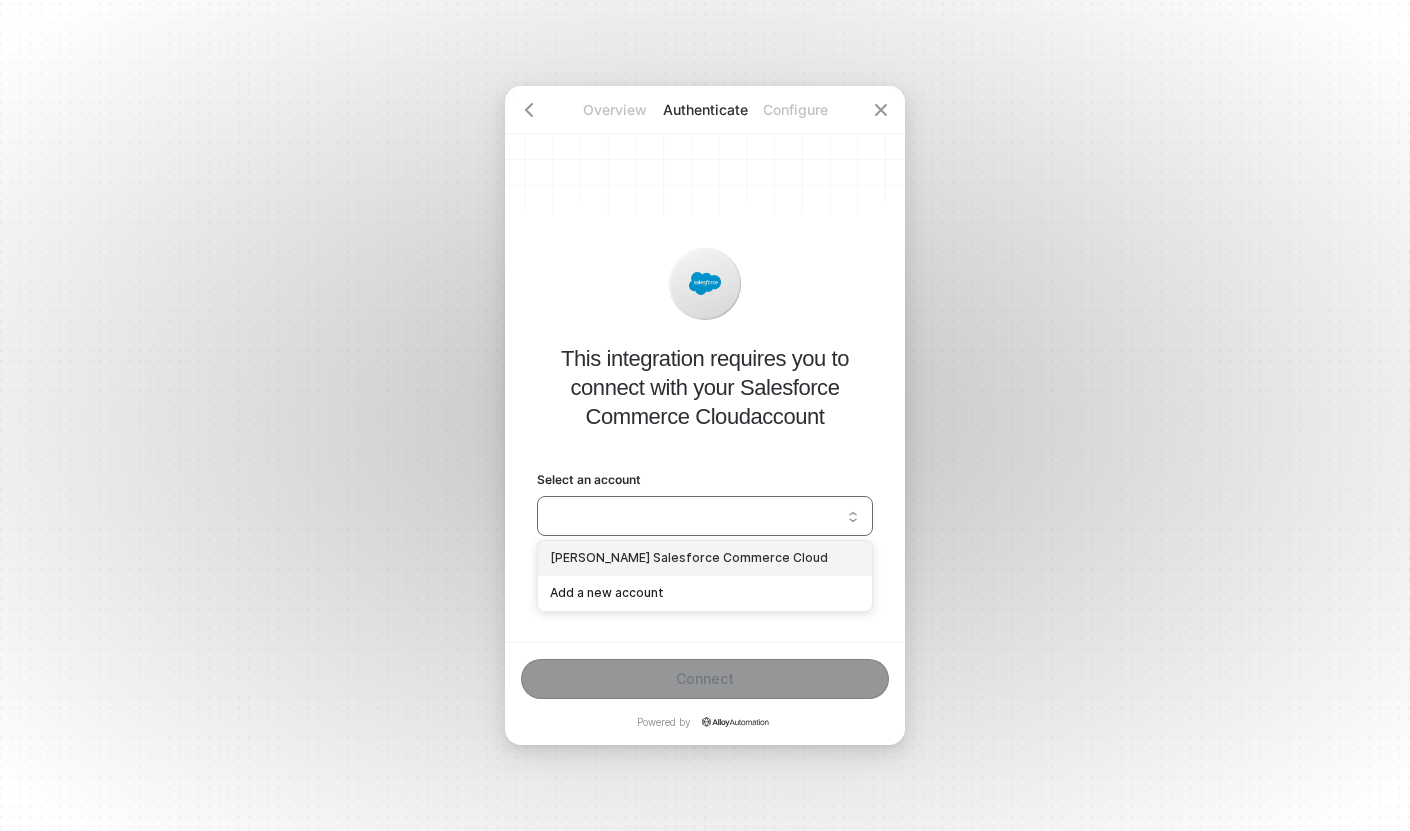 click on "Gordan Buckingham's Salesforce Commerce Cloud" at bounding box center (705, 558) 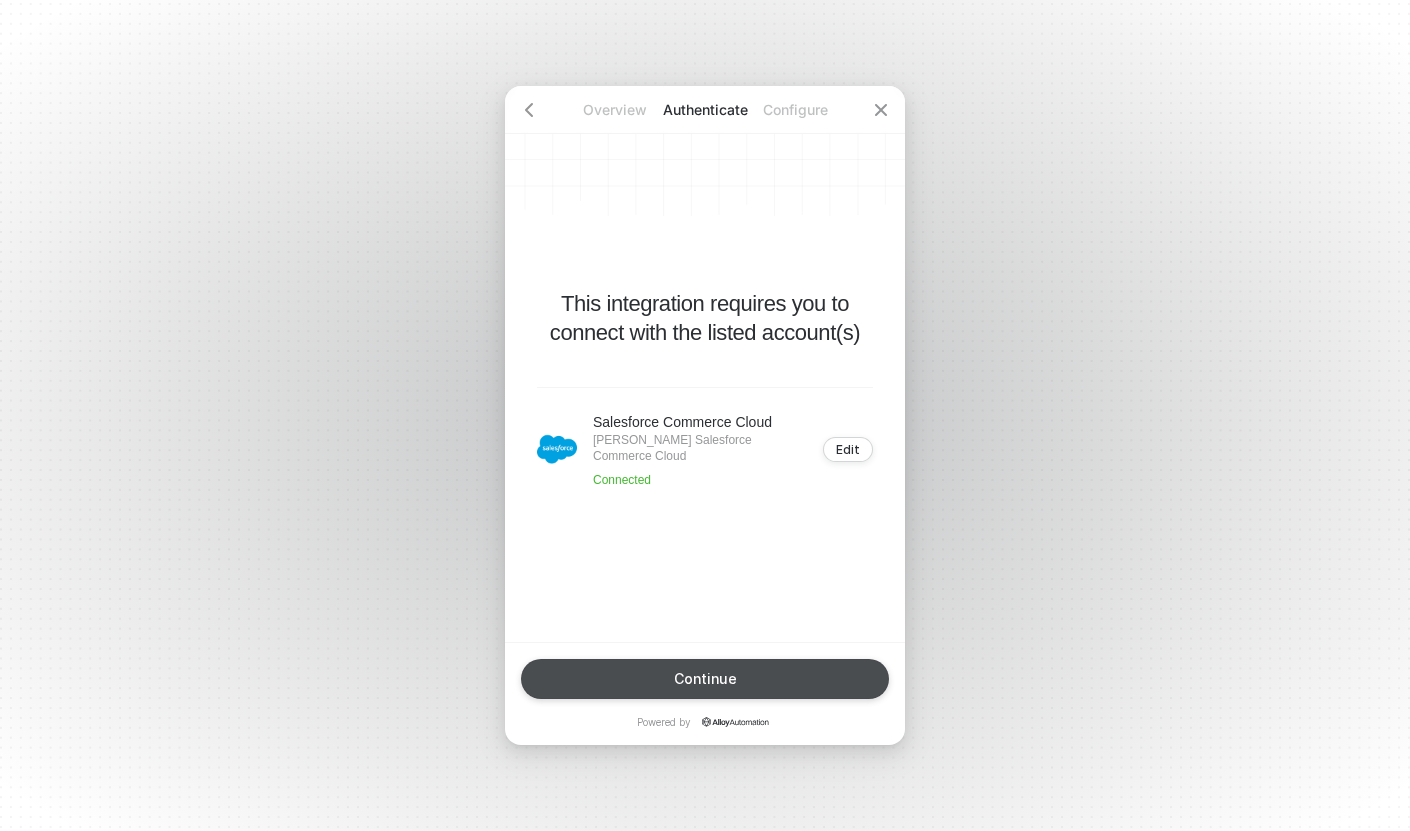 click on "Continue" at bounding box center (705, 679) 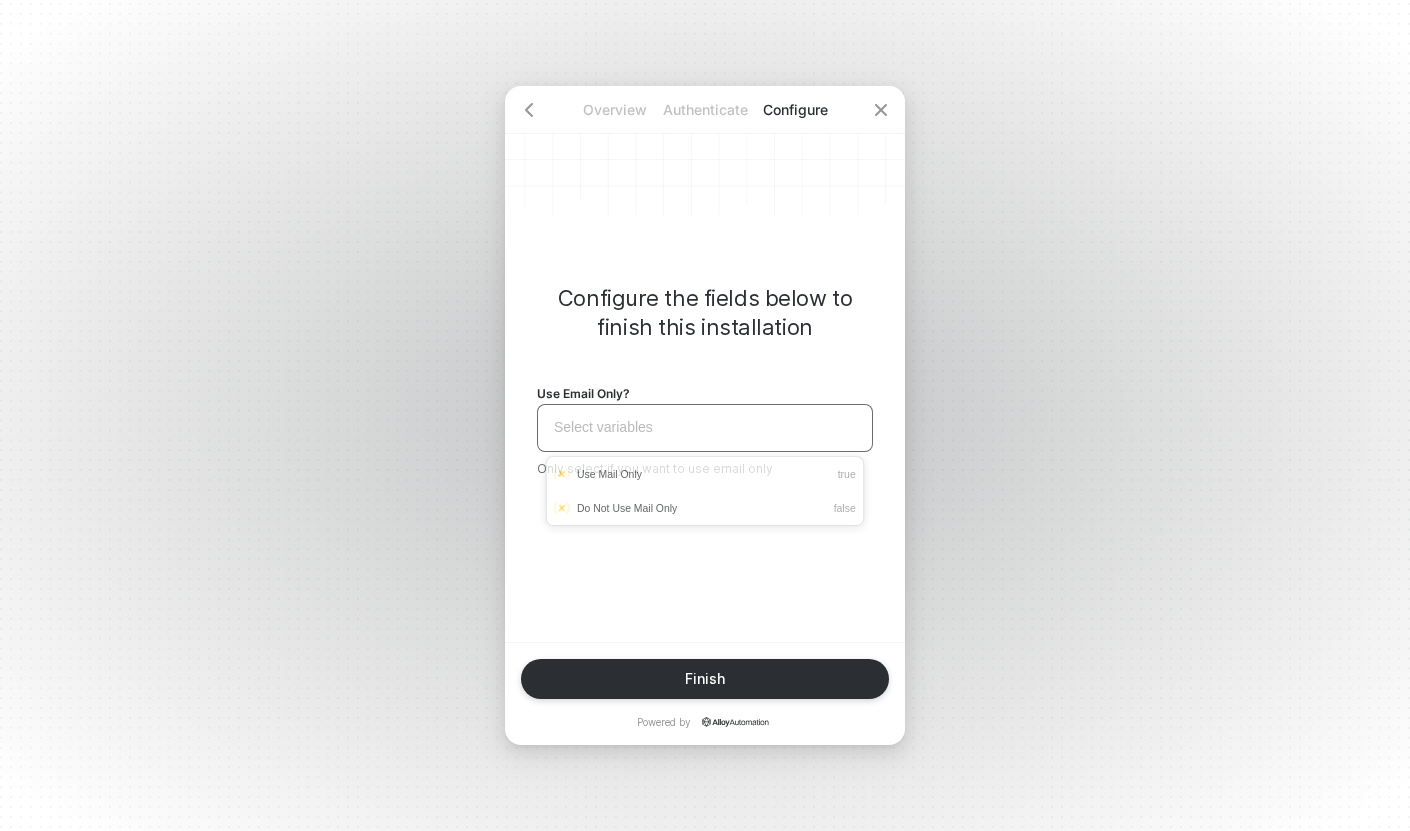 click on "Select variables ﻿" at bounding box center (705, 427) 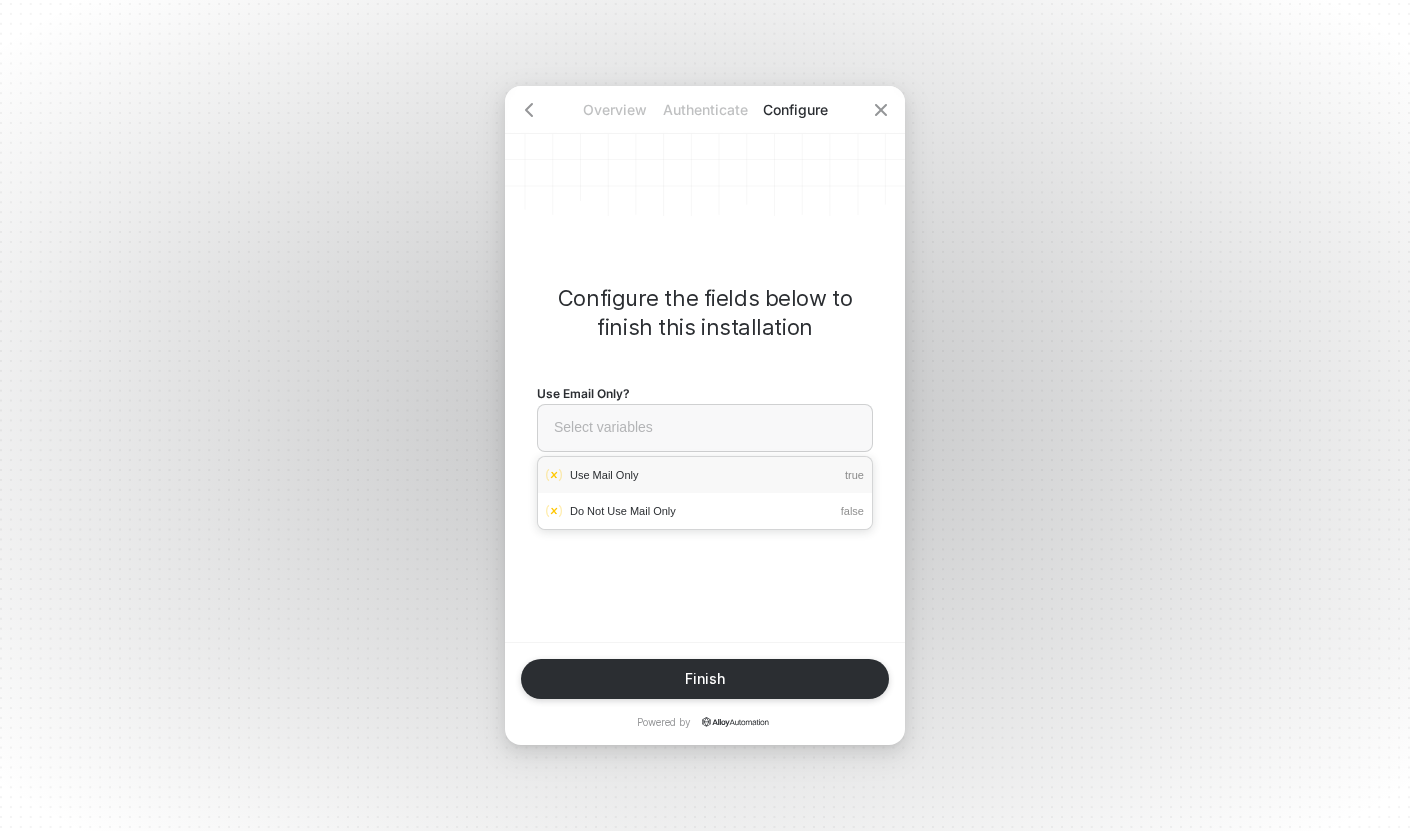 click on "Use Mail Only" at bounding box center [604, 475] 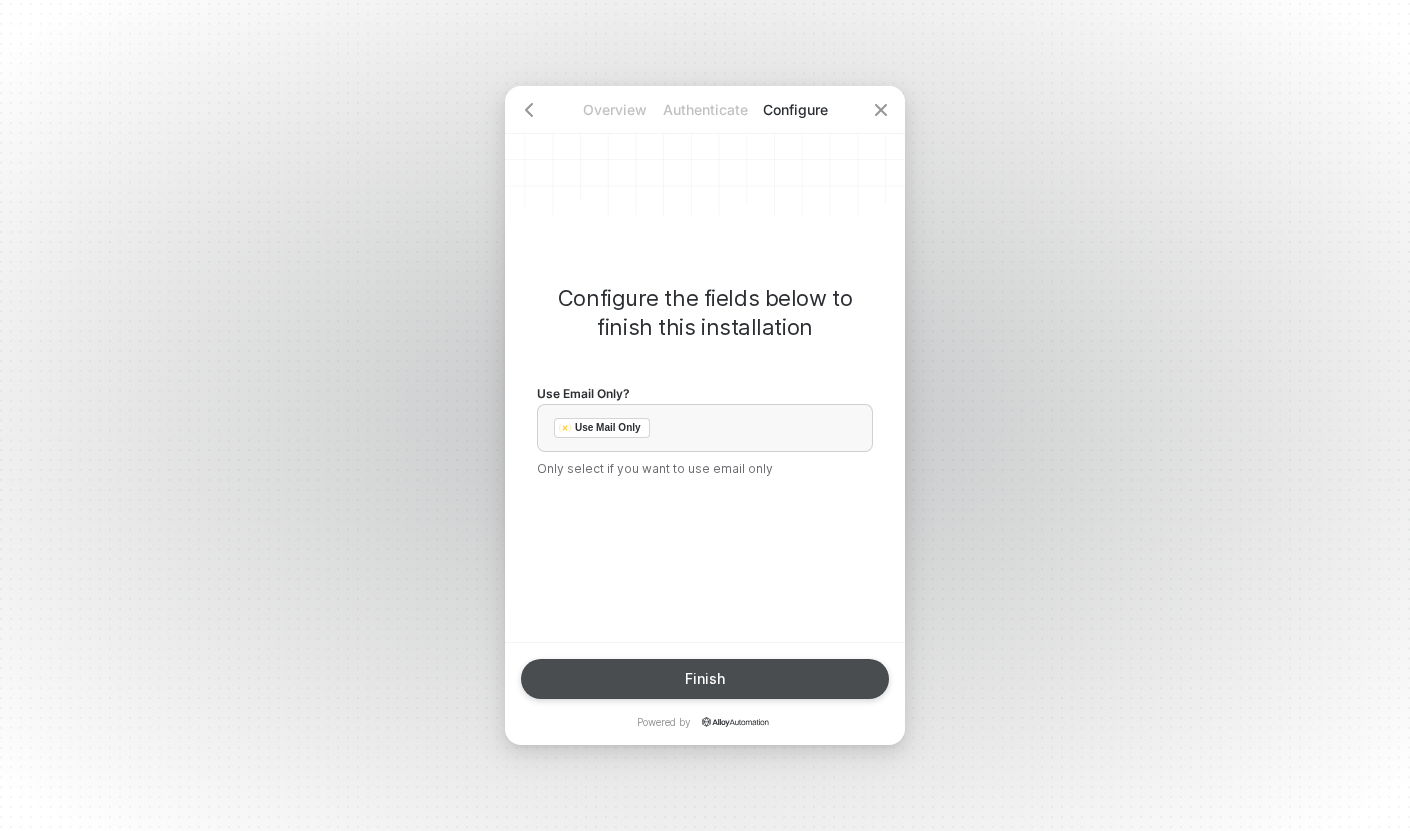click on "Finish" at bounding box center [705, 679] 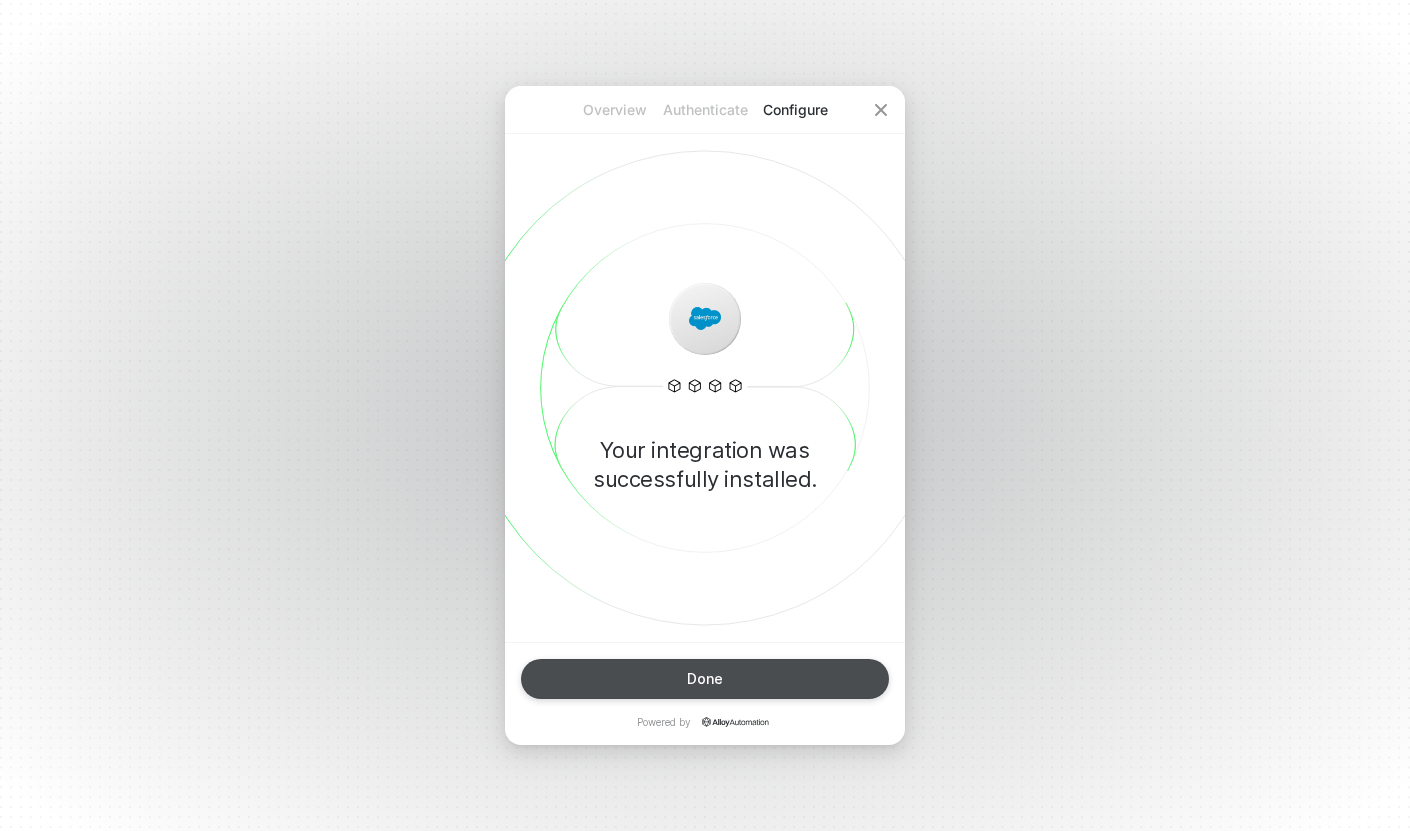 click on "Done" at bounding box center (705, 679) 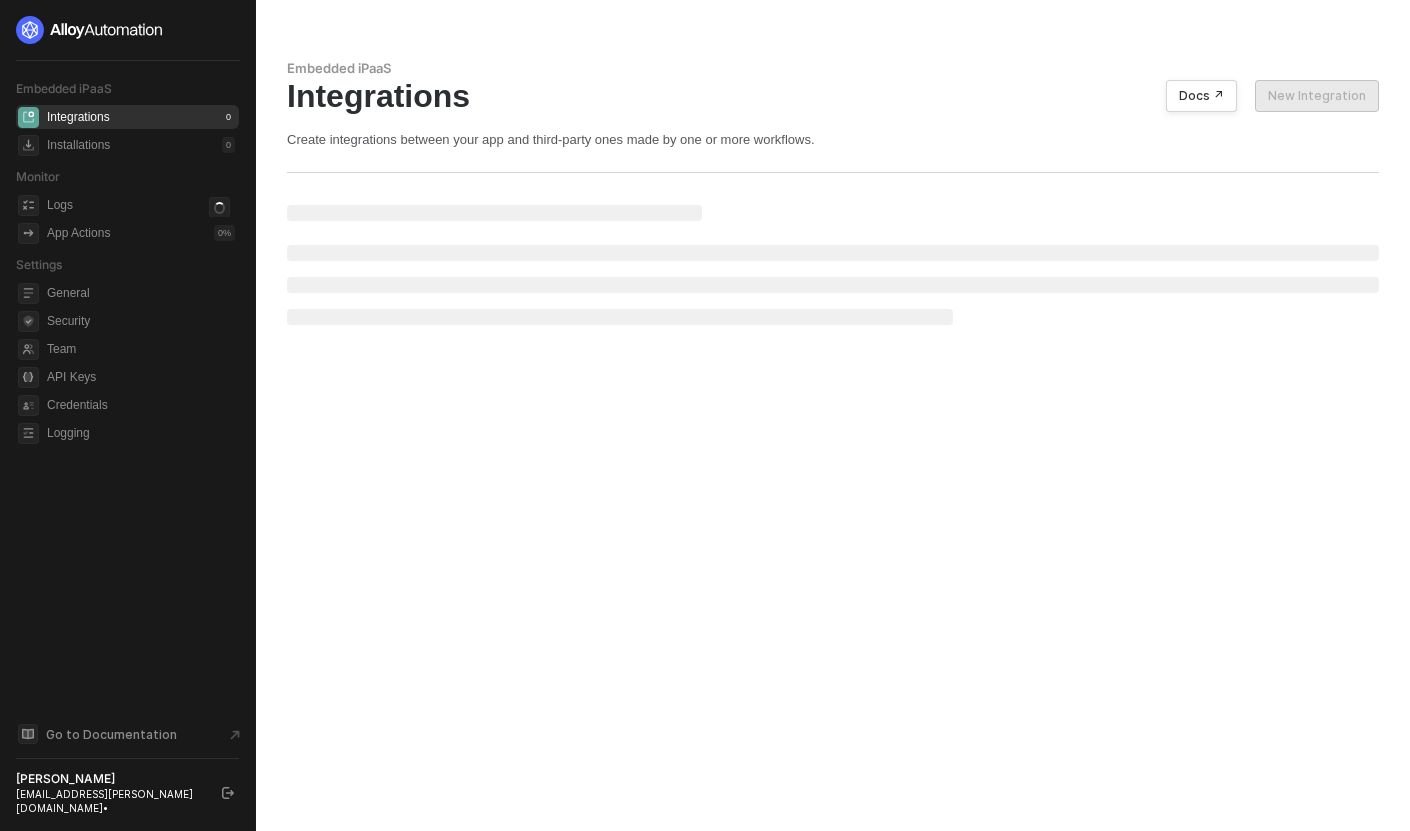 scroll, scrollTop: 0, scrollLeft: 0, axis: both 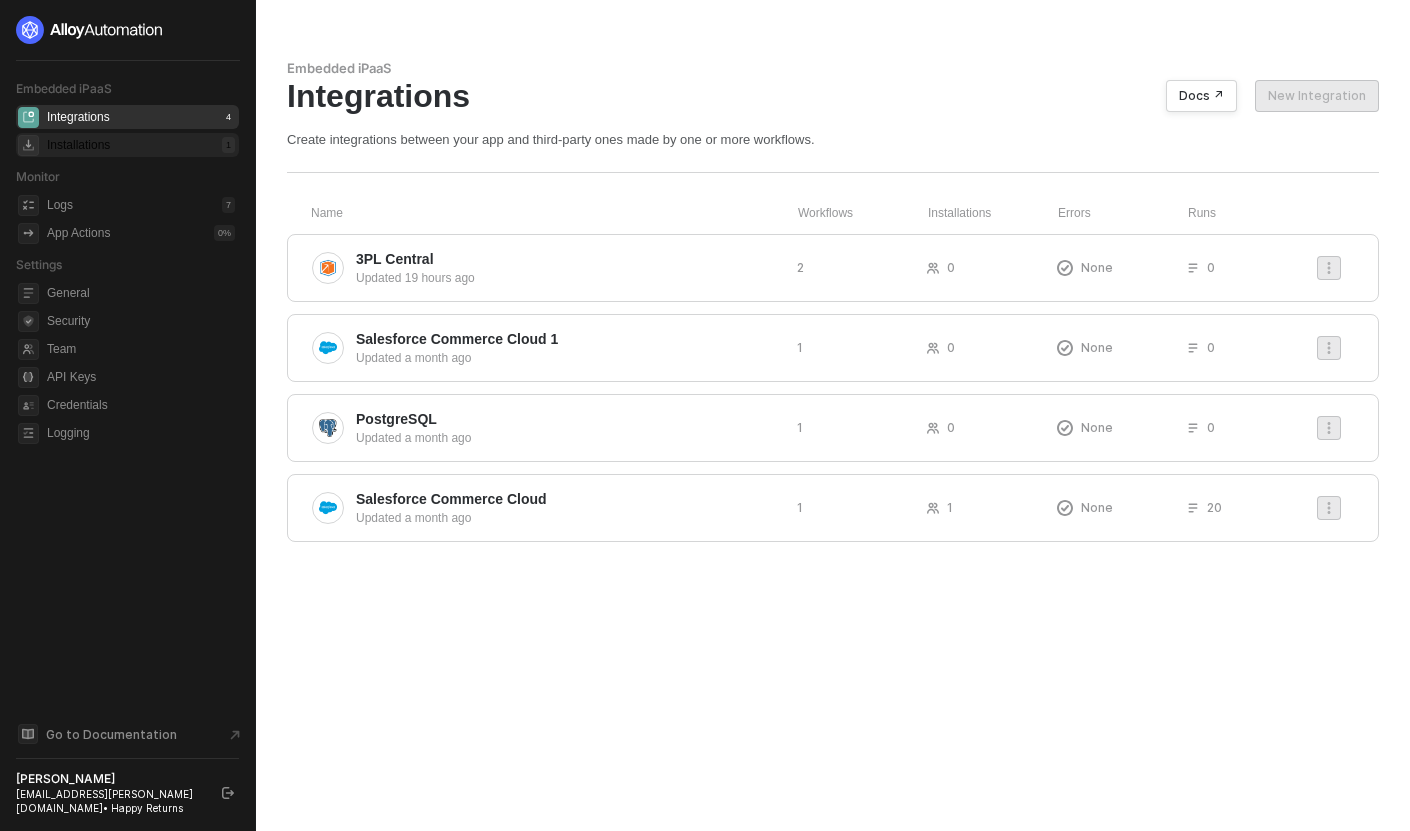 click on "Installations 1" at bounding box center [141, 145] 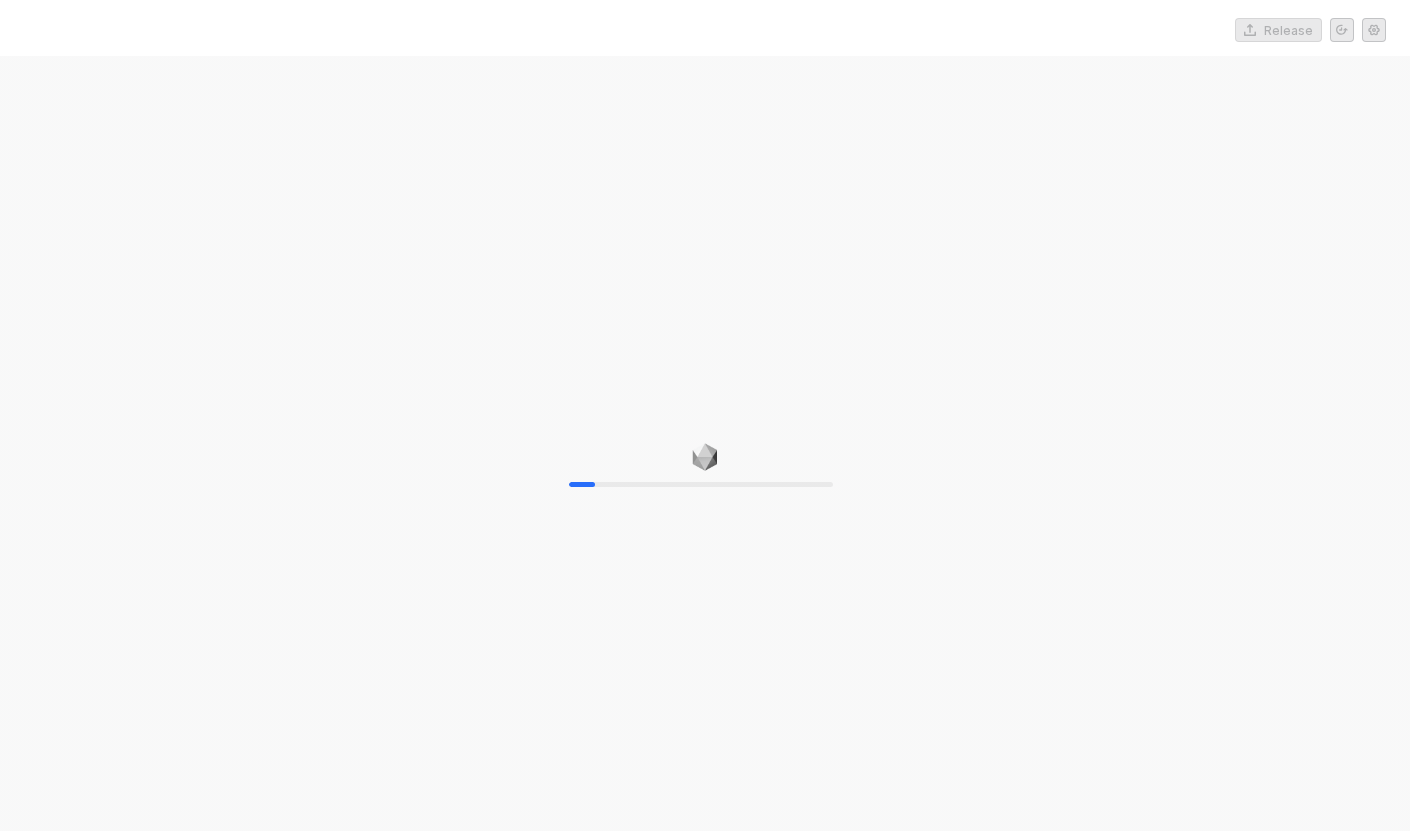 scroll, scrollTop: 0, scrollLeft: 0, axis: both 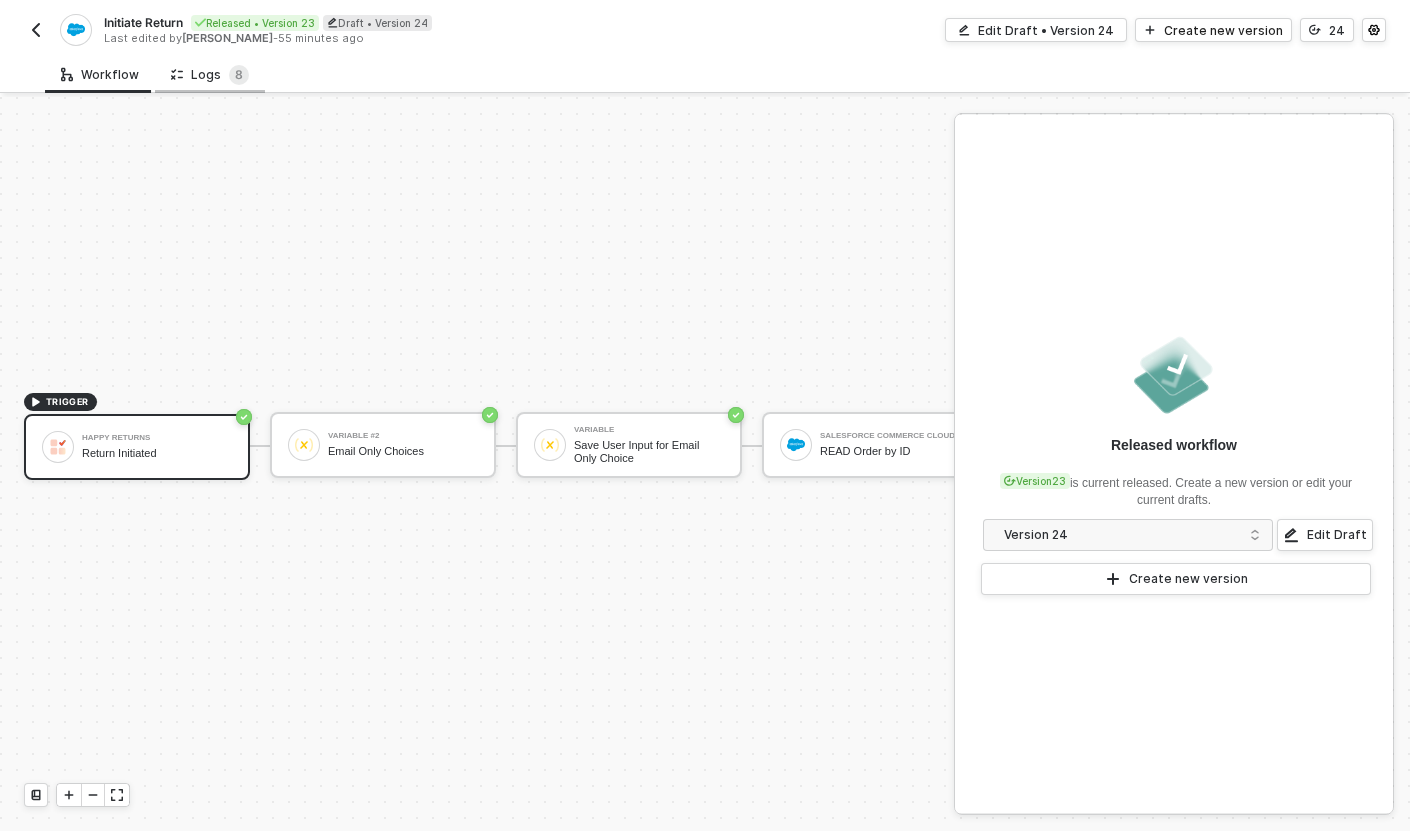 click on "Logs 8" at bounding box center [210, 75] 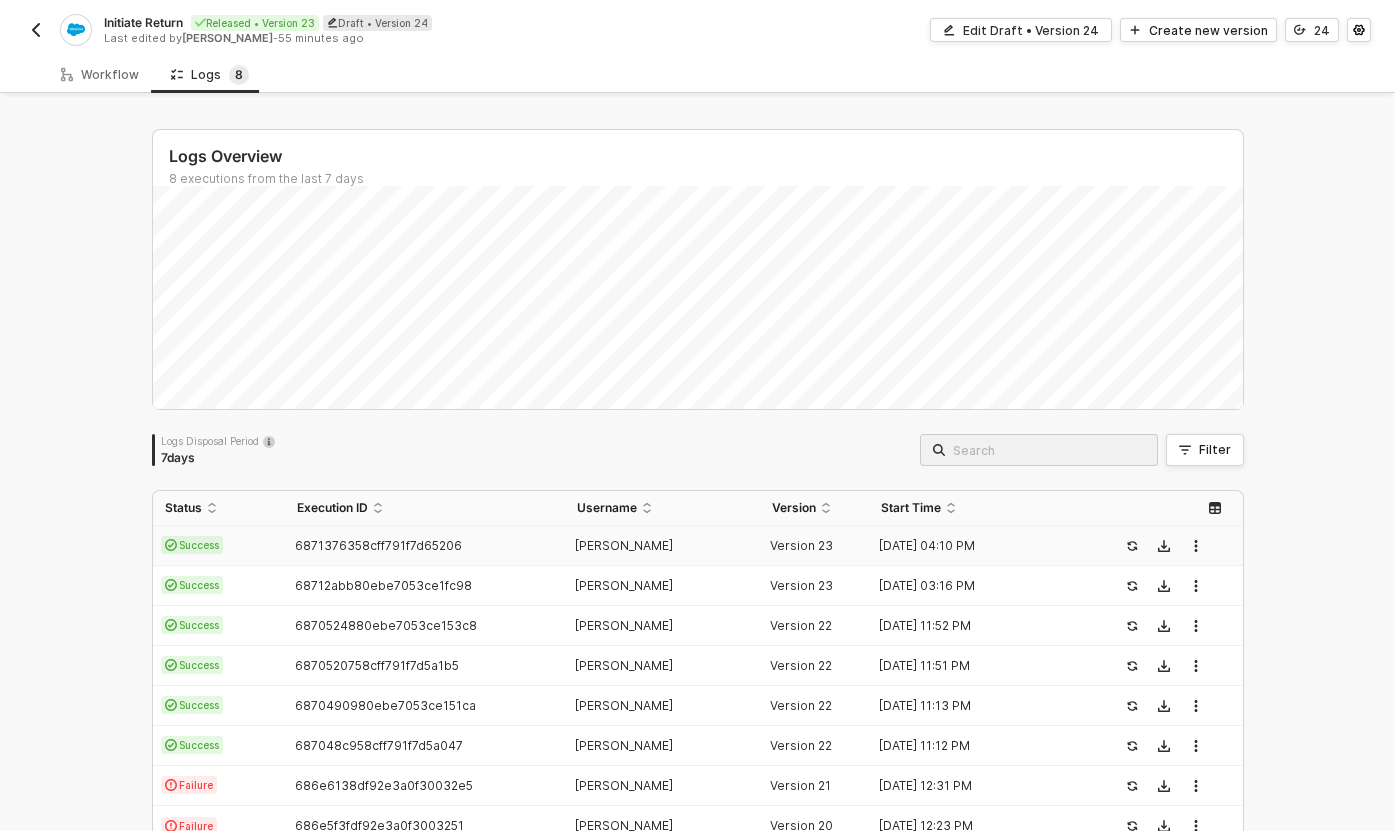 click on "Success" at bounding box center (219, 546) 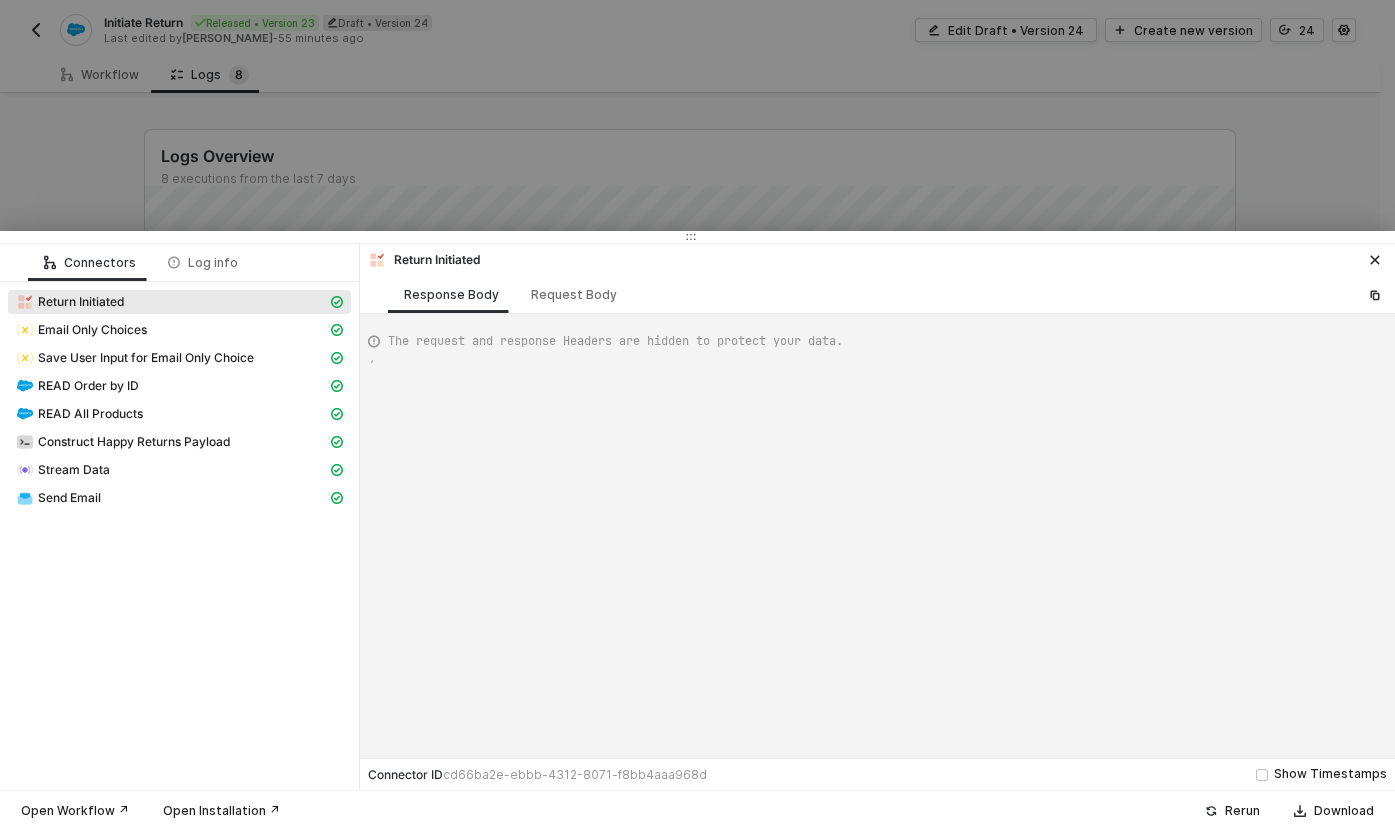 scroll, scrollTop: 126, scrollLeft: 0, axis: vertical 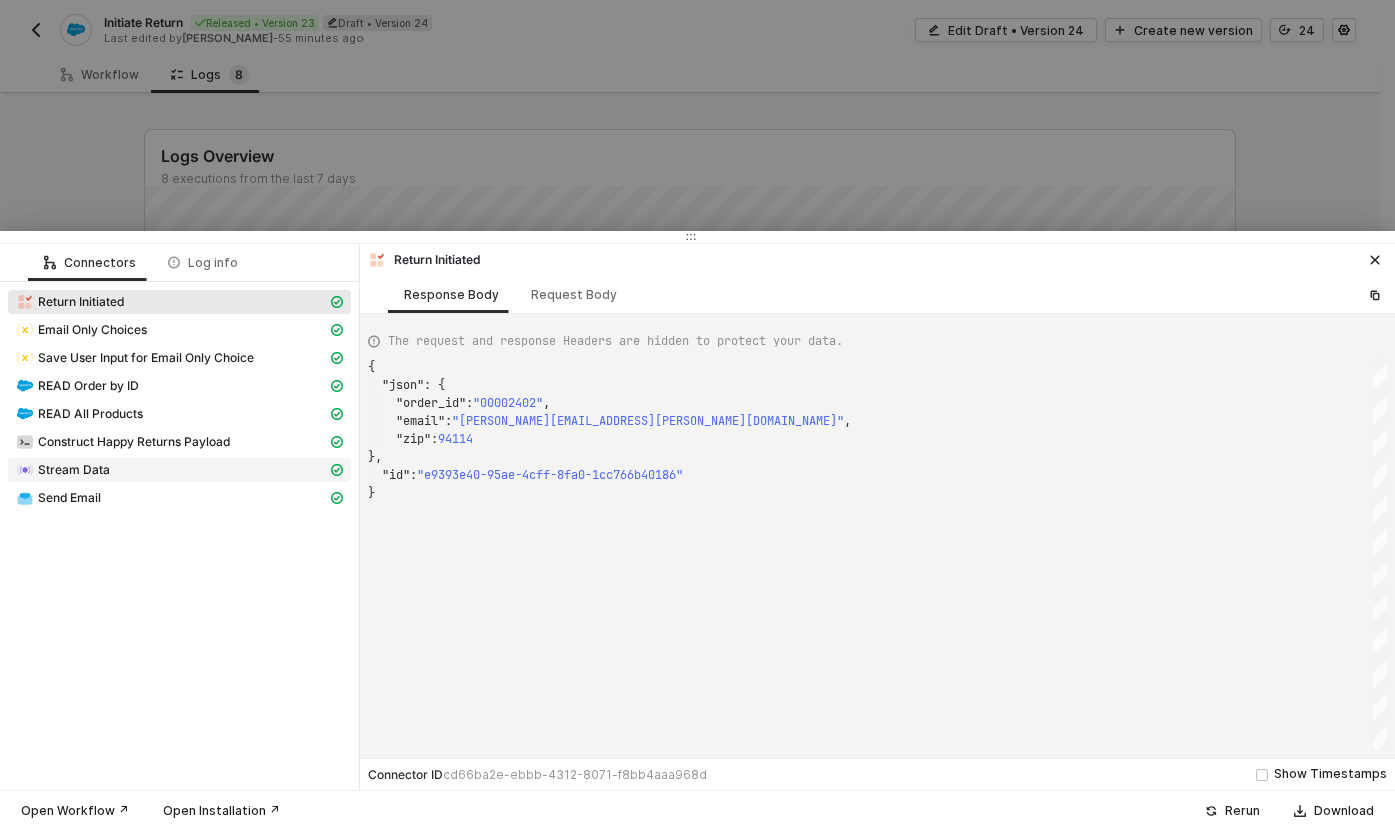 click on "Stream Data" at bounding box center [171, 470] 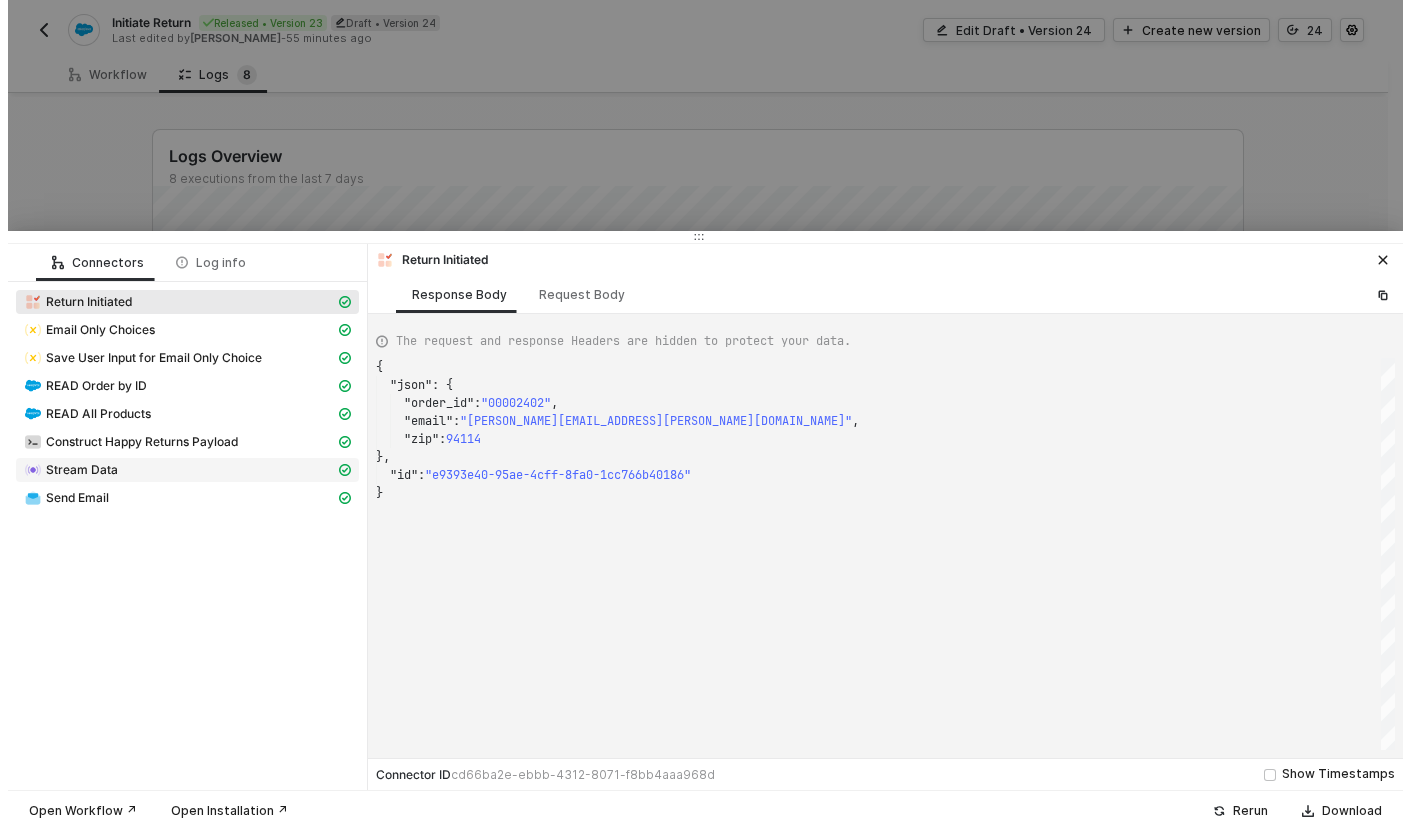 scroll, scrollTop: 162, scrollLeft: 0, axis: vertical 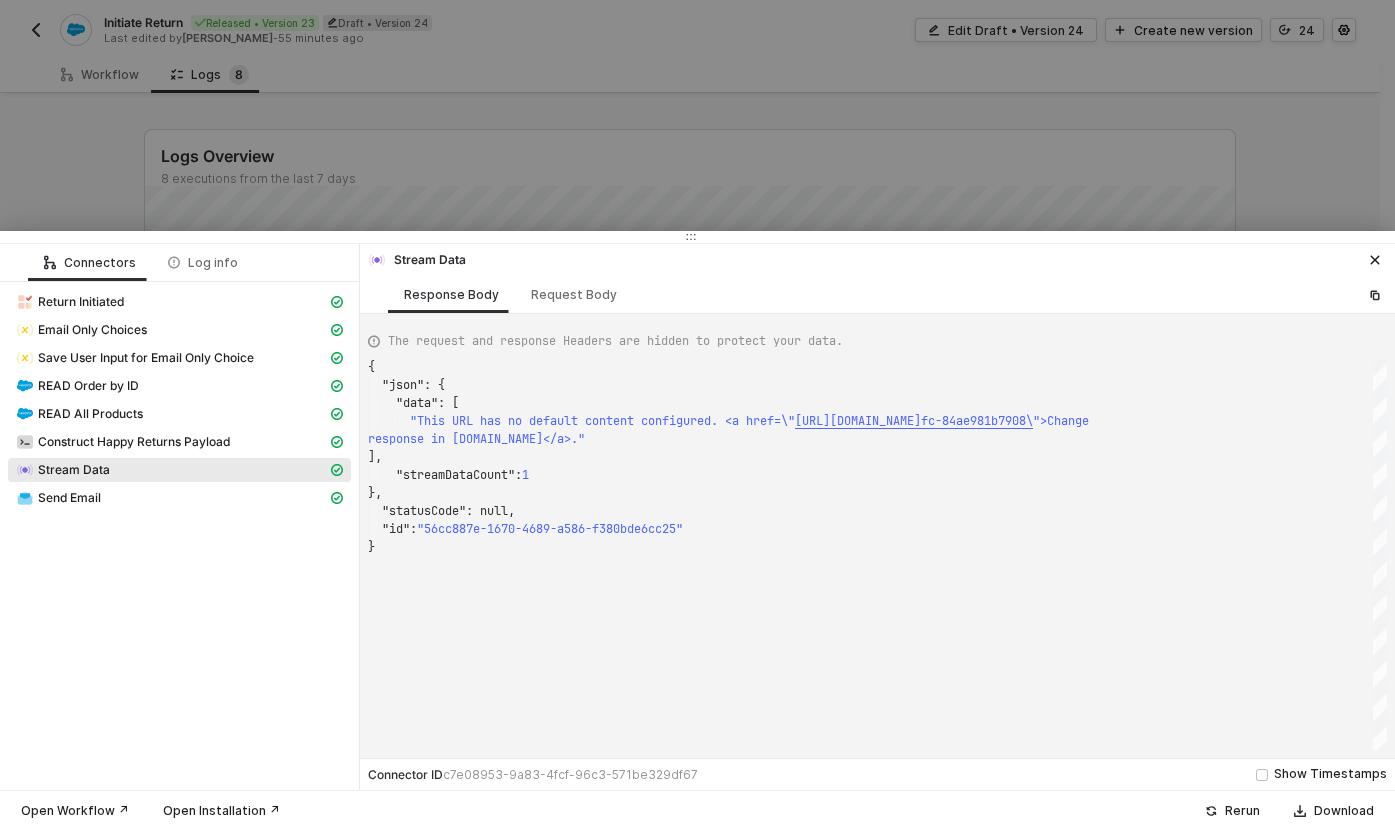 click at bounding box center [697, 415] 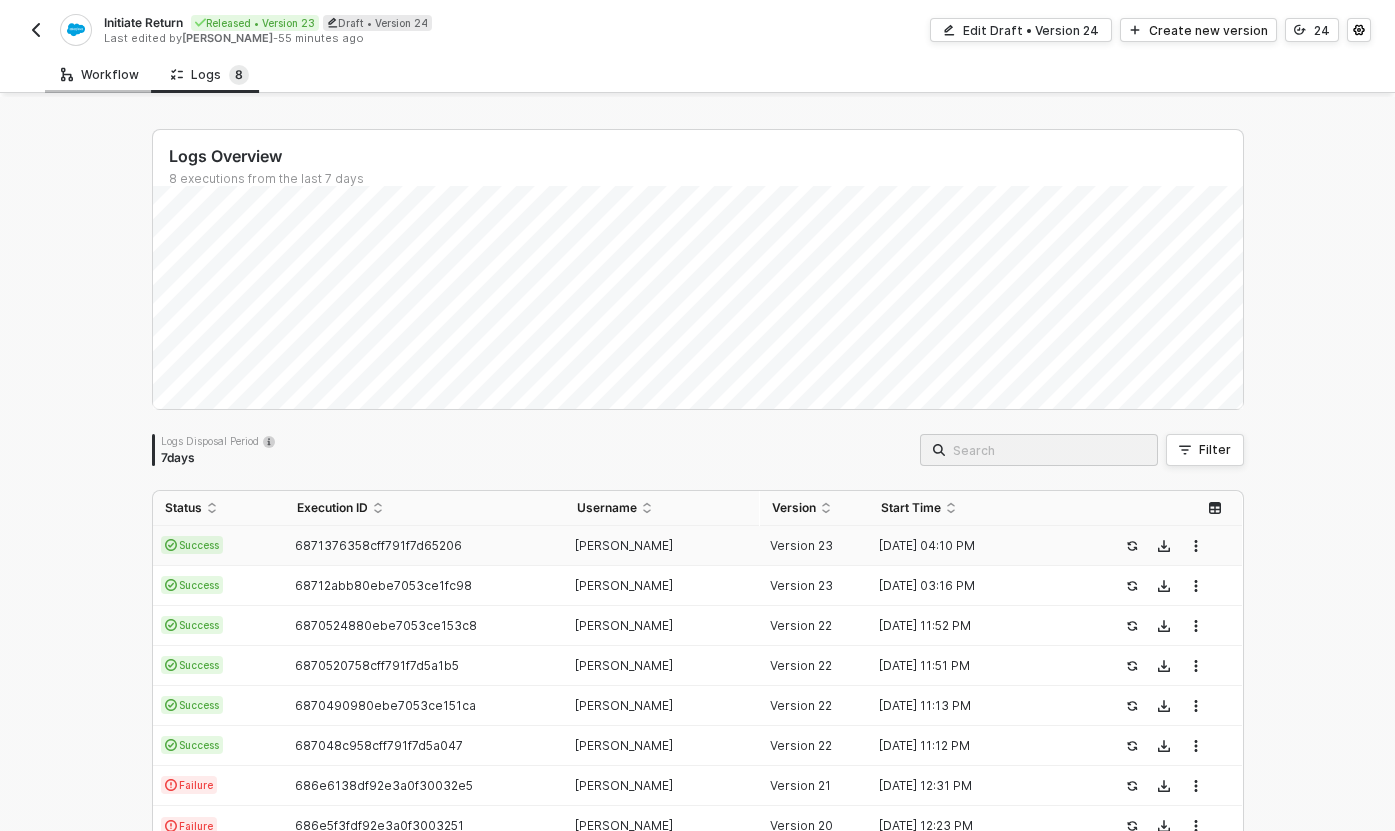 click on "Workflow" at bounding box center (100, 74) 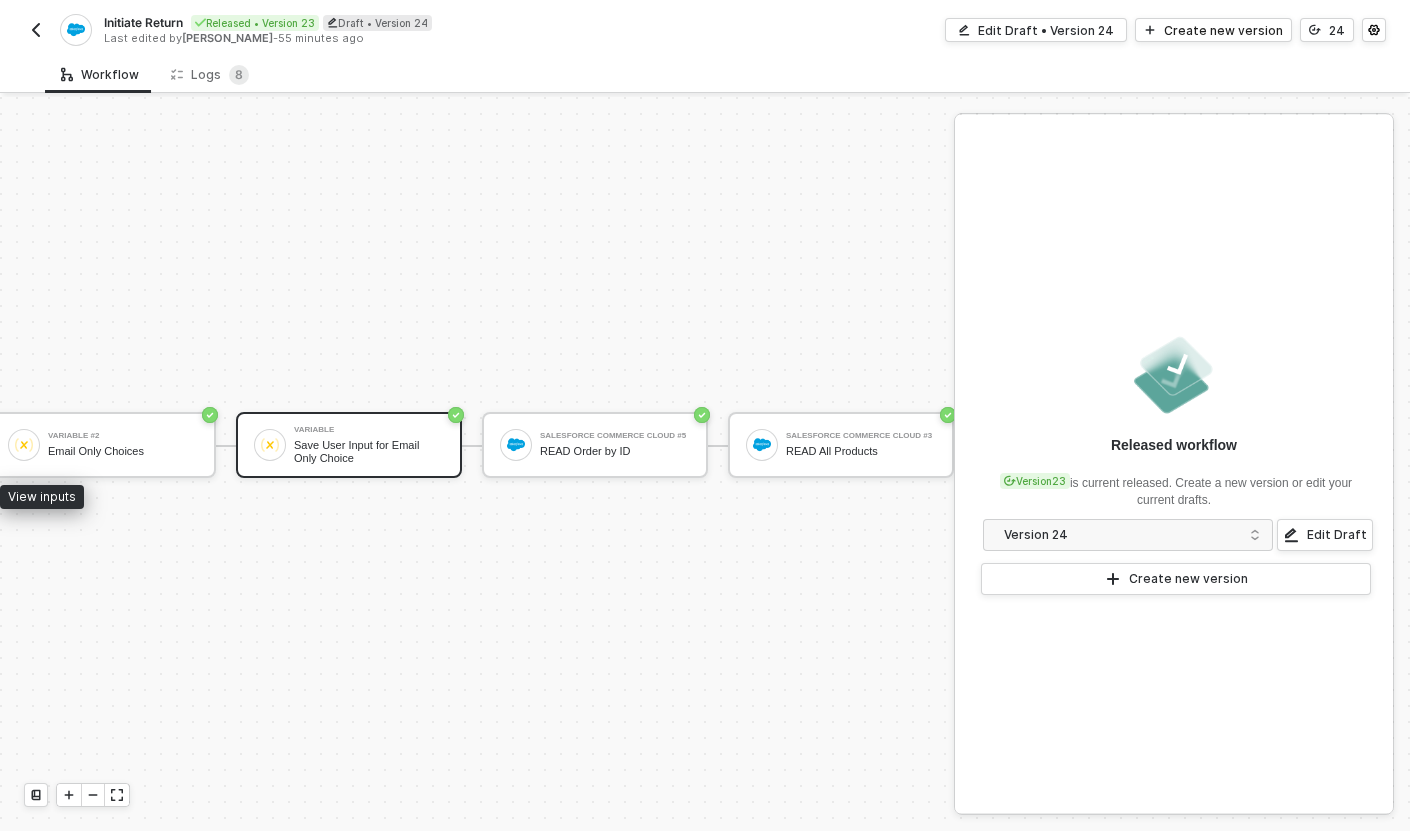 scroll, scrollTop: 52, scrollLeft: 613, axis: both 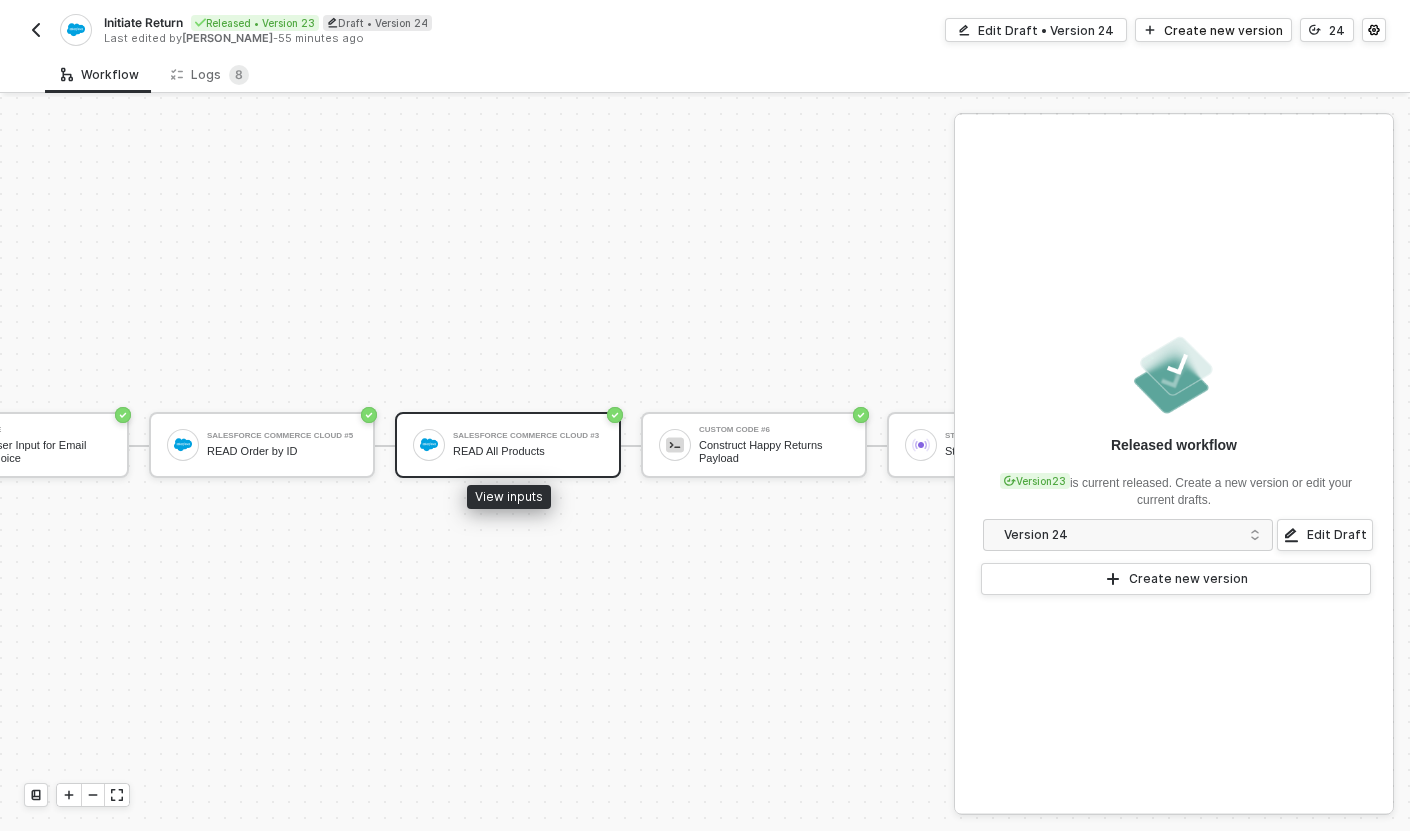 click on "Salesforce Commerce Cloud #3 READ All Products" at bounding box center [528, 445] 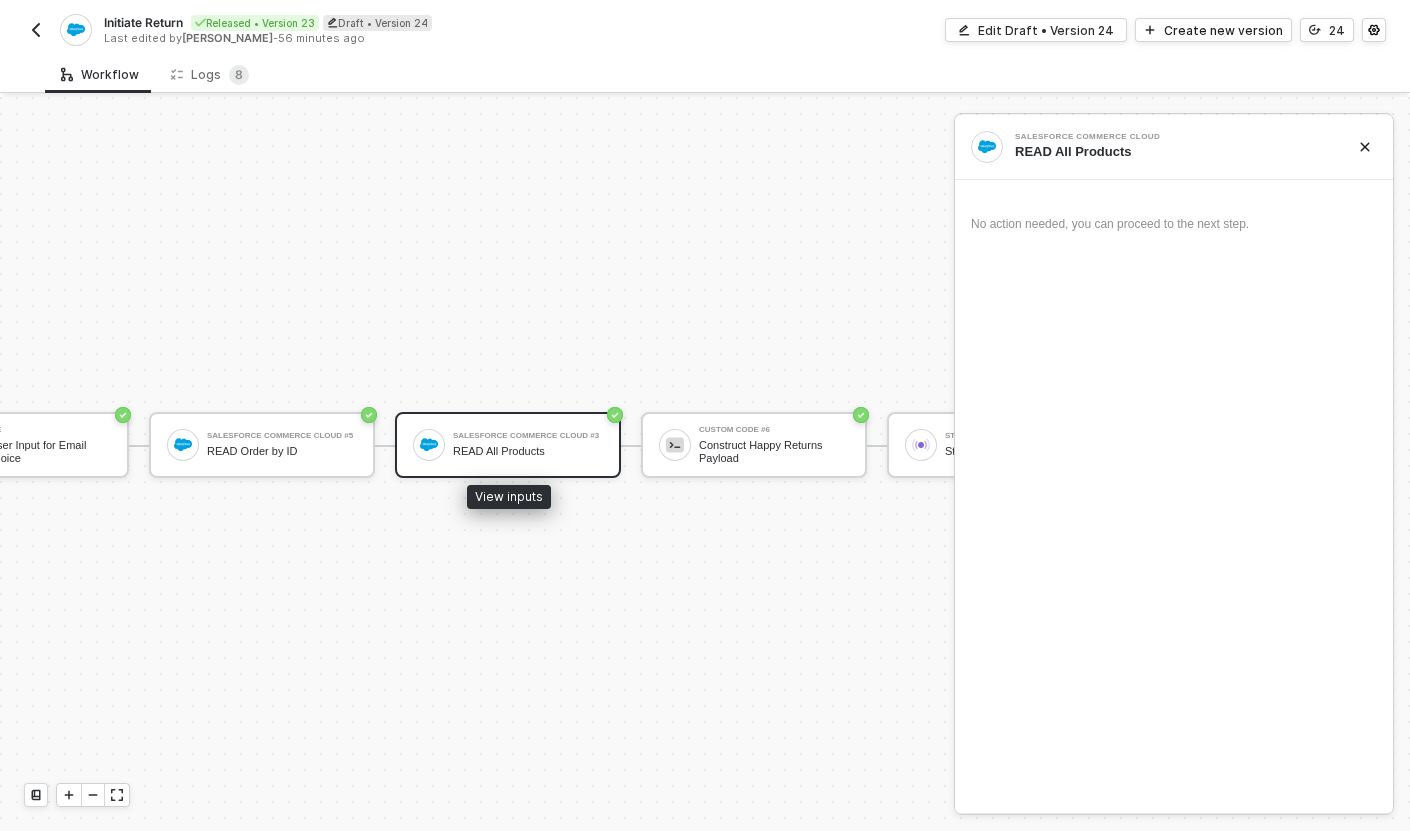 click on "READ All Products" at bounding box center (528, 451) 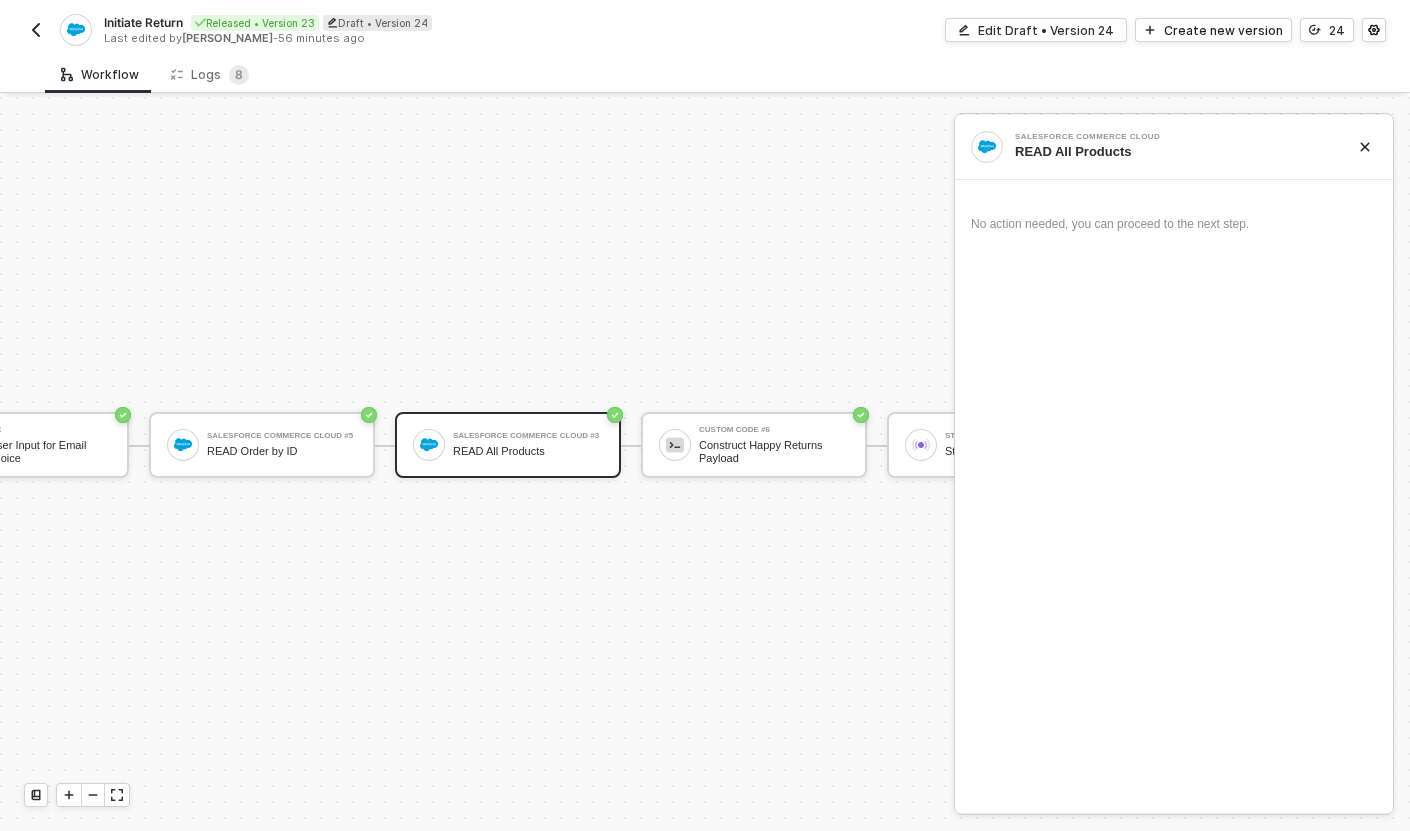 click on "TRIGGER Happy Returns Return Initiated Variable #2 Email Only Choices Variable Save User Input for Email Only Choice Salesforce Commerce Cloud #5 READ Order by ID Salesforce Commerce Cloud #3 READ All Products Custom Code #6 Construct Happy Returns Payload Stream Data Stream Data Send Email Send Email" at bounding box center [373, 445] 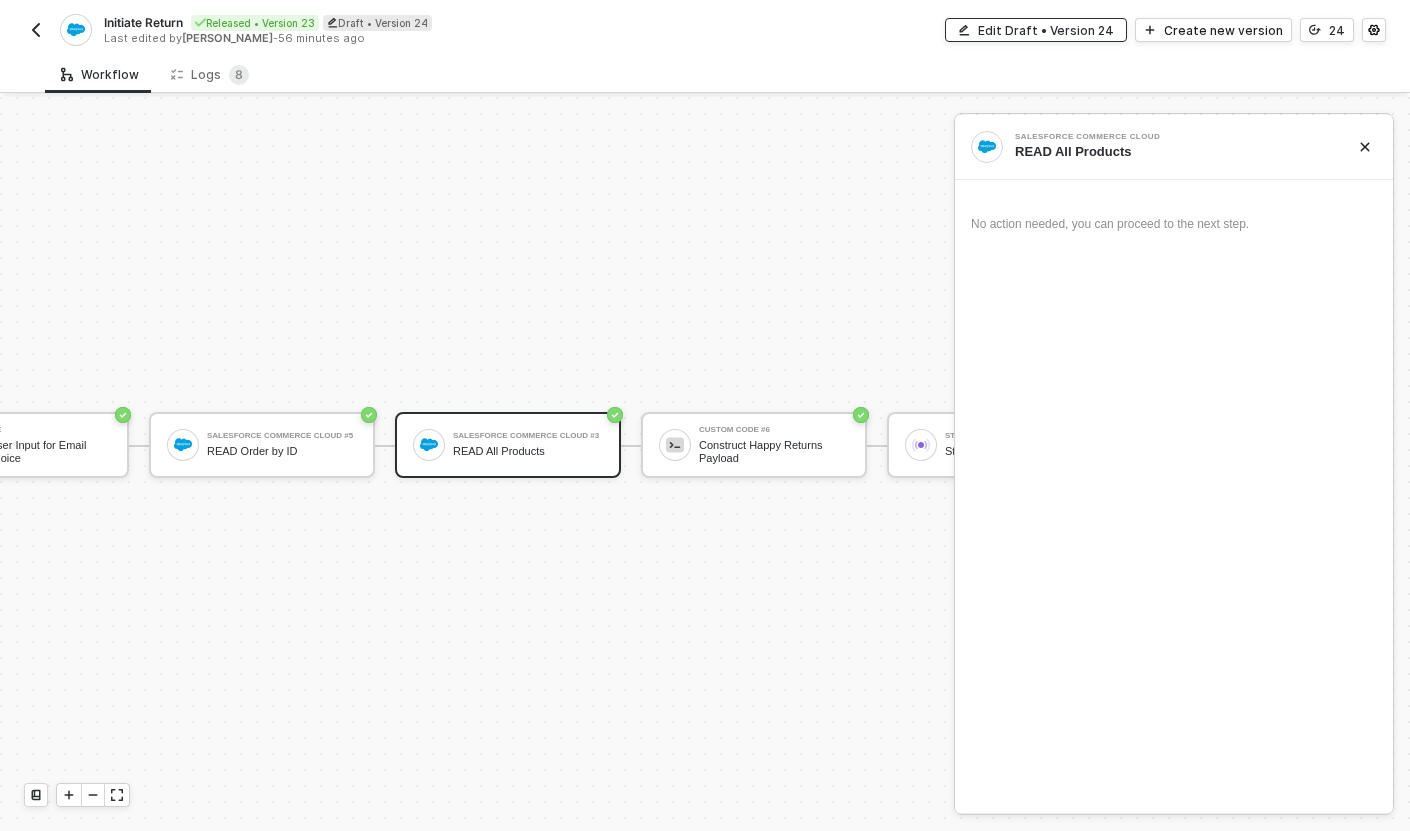click on "Edit Draft • Version 24" at bounding box center [1046, 30] 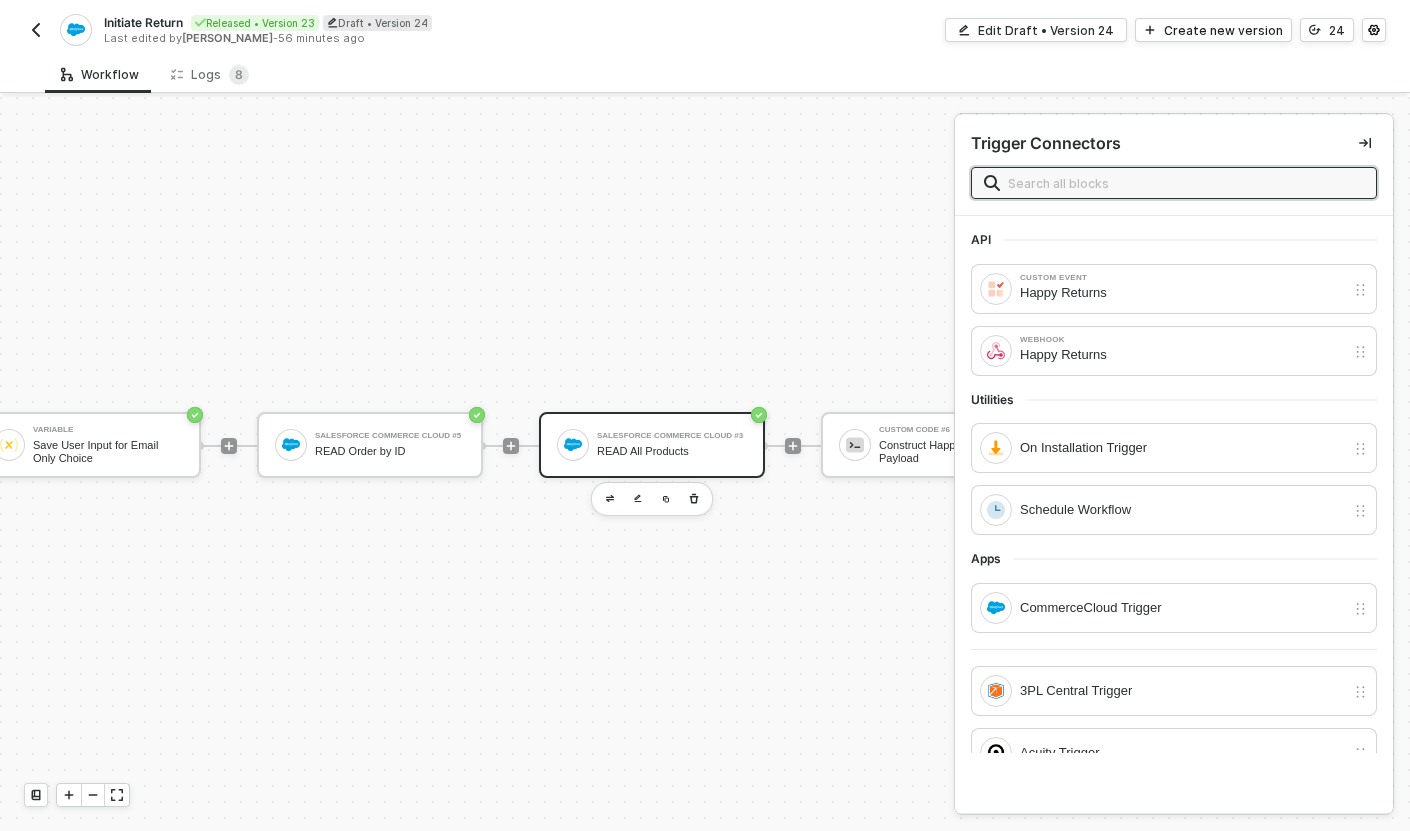 click at bounding box center [511, 446] 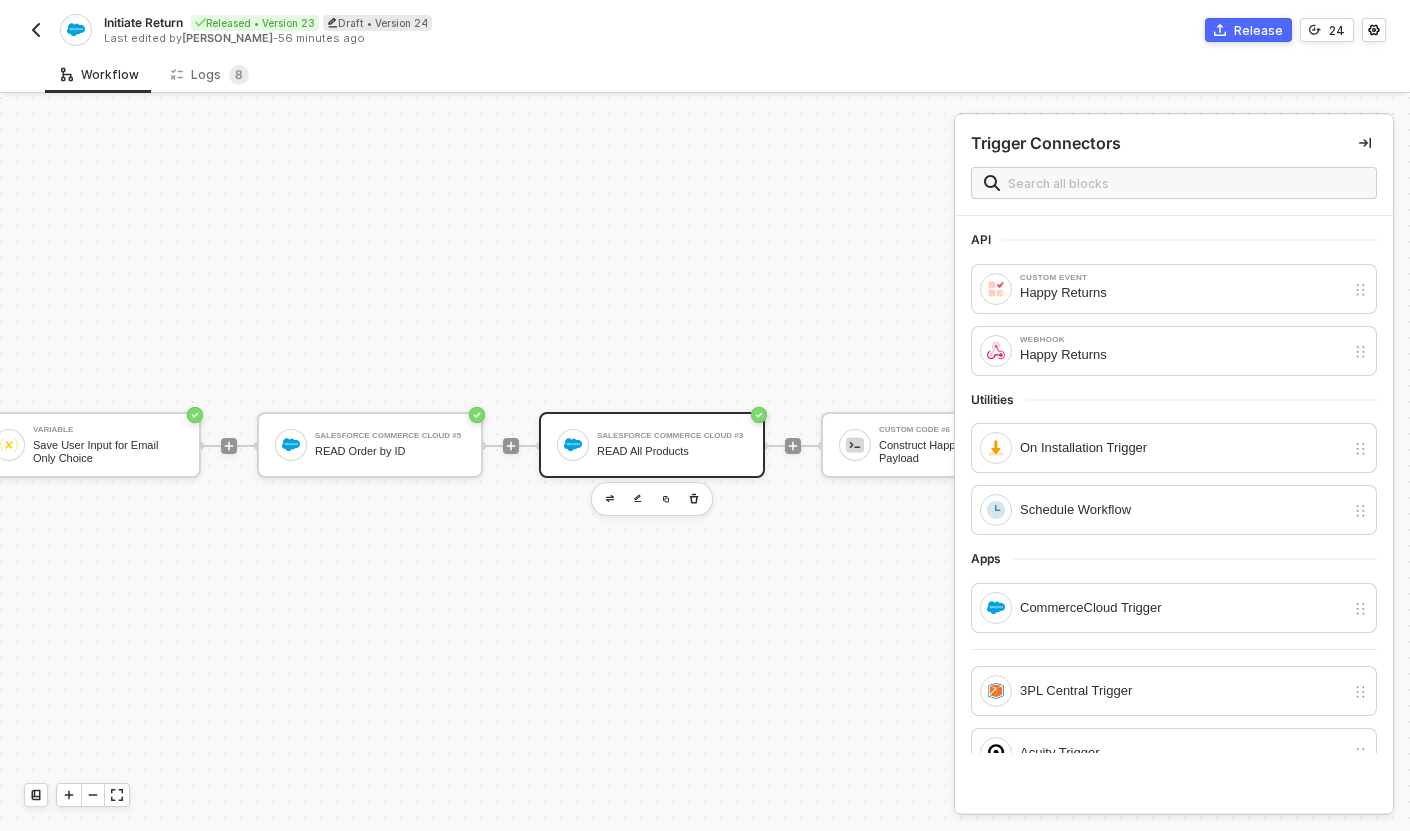 click on "Salesforce Commerce Cloud #3 READ All Products" at bounding box center [672, 445] 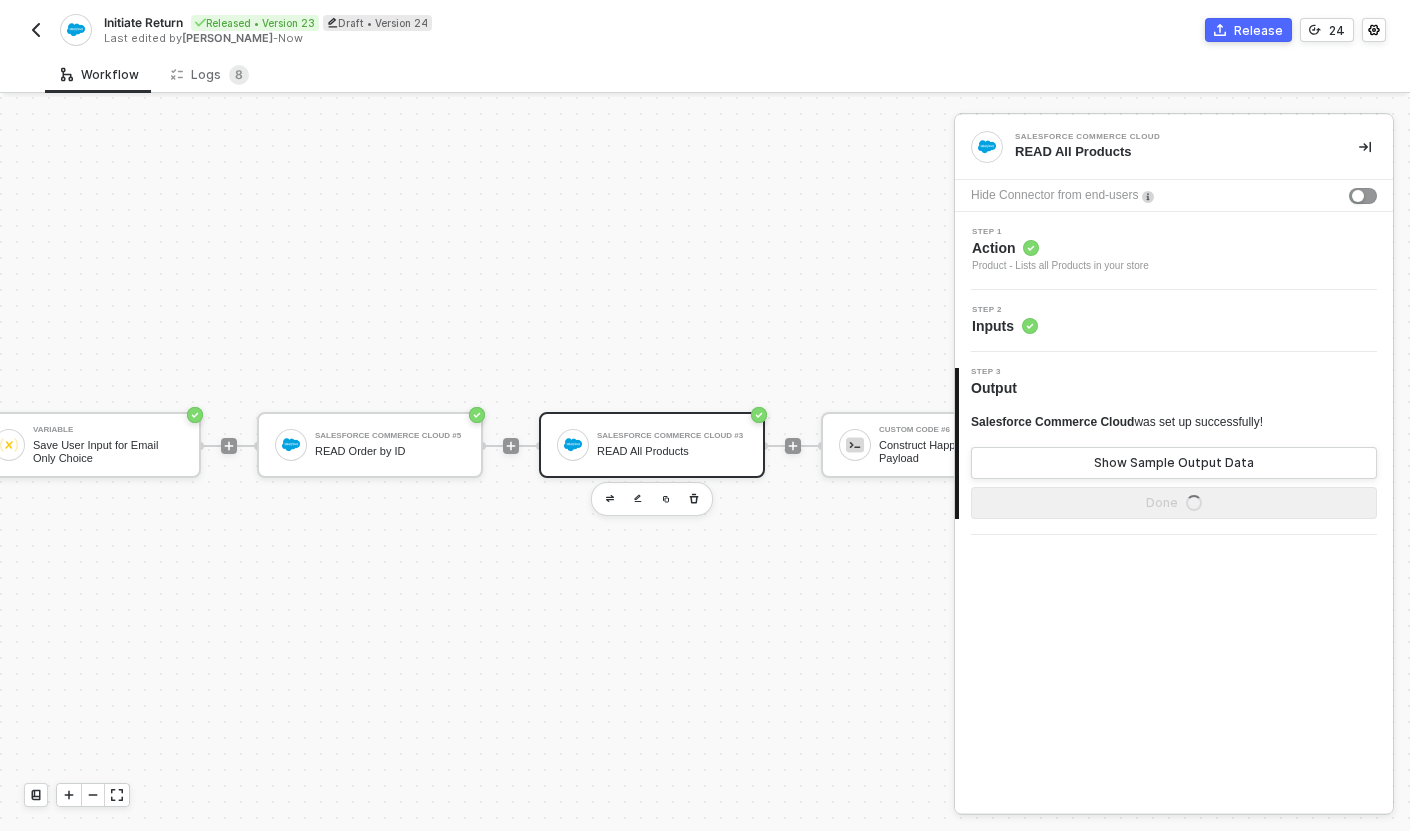 click on "Step 2 Inputs" at bounding box center [1176, 321] 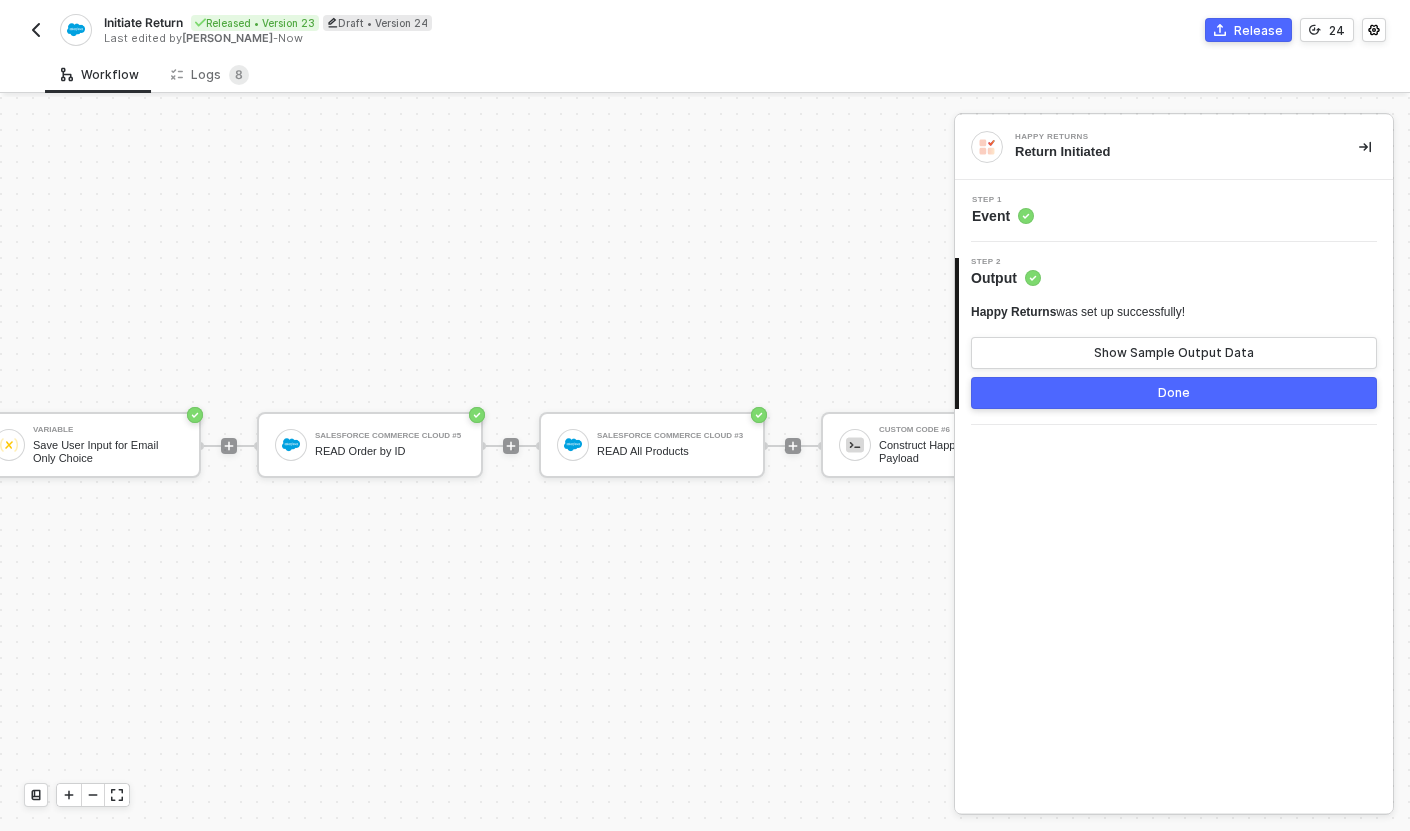 click on "Step 1 Event" at bounding box center [1176, 211] 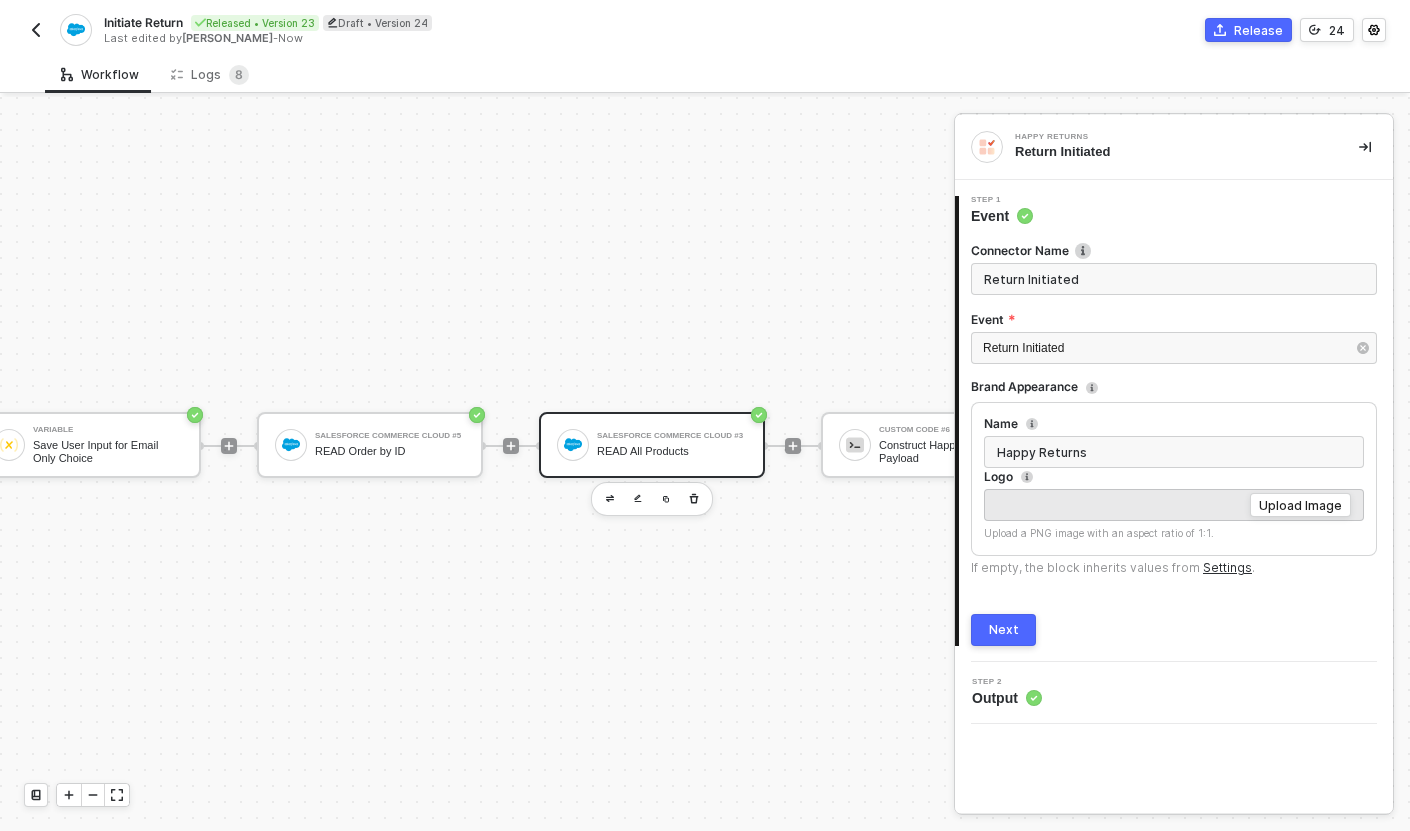 click on "Salesforce Commerce Cloud #3" at bounding box center (672, 436) 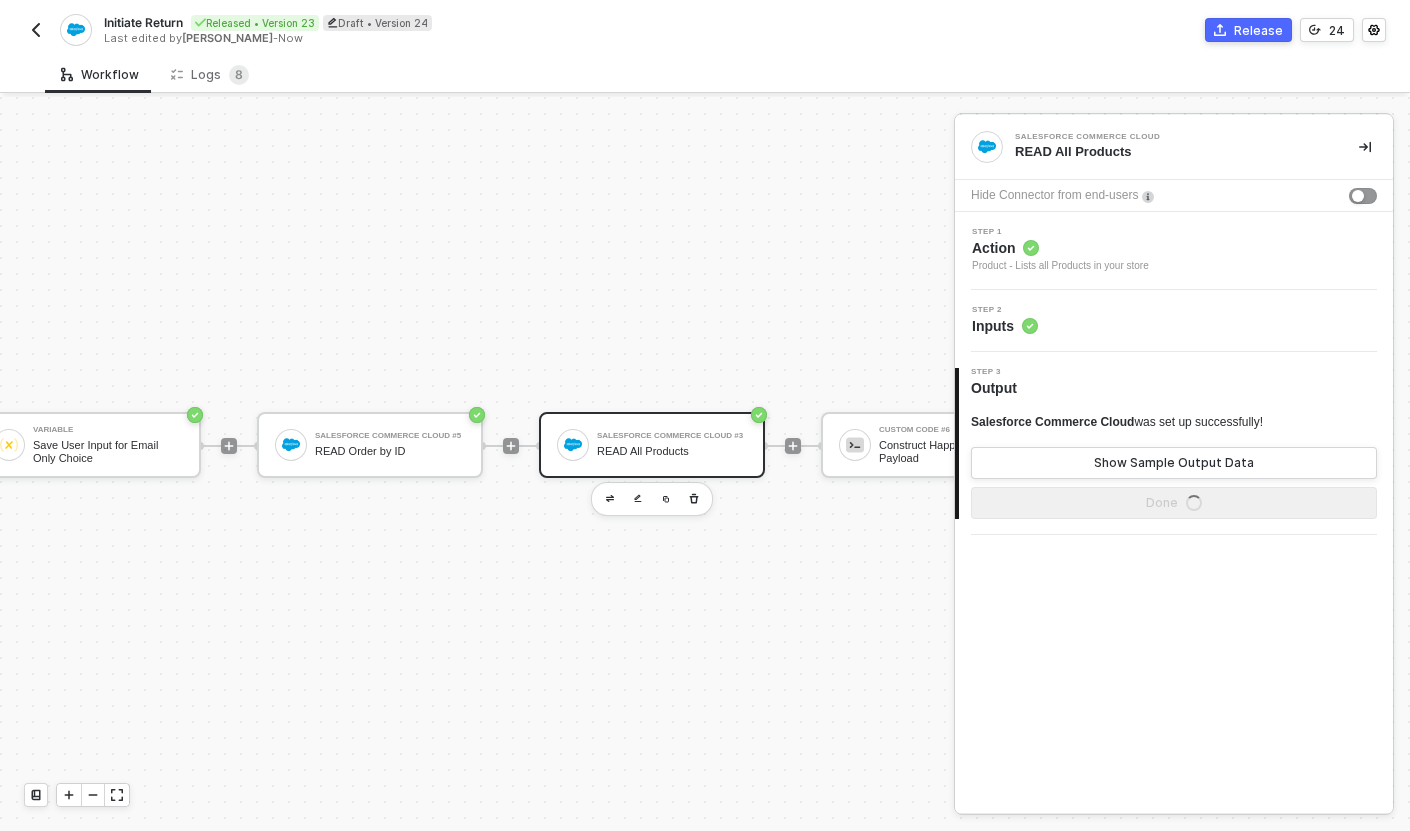 click on "Action" at bounding box center (1060, 248) 